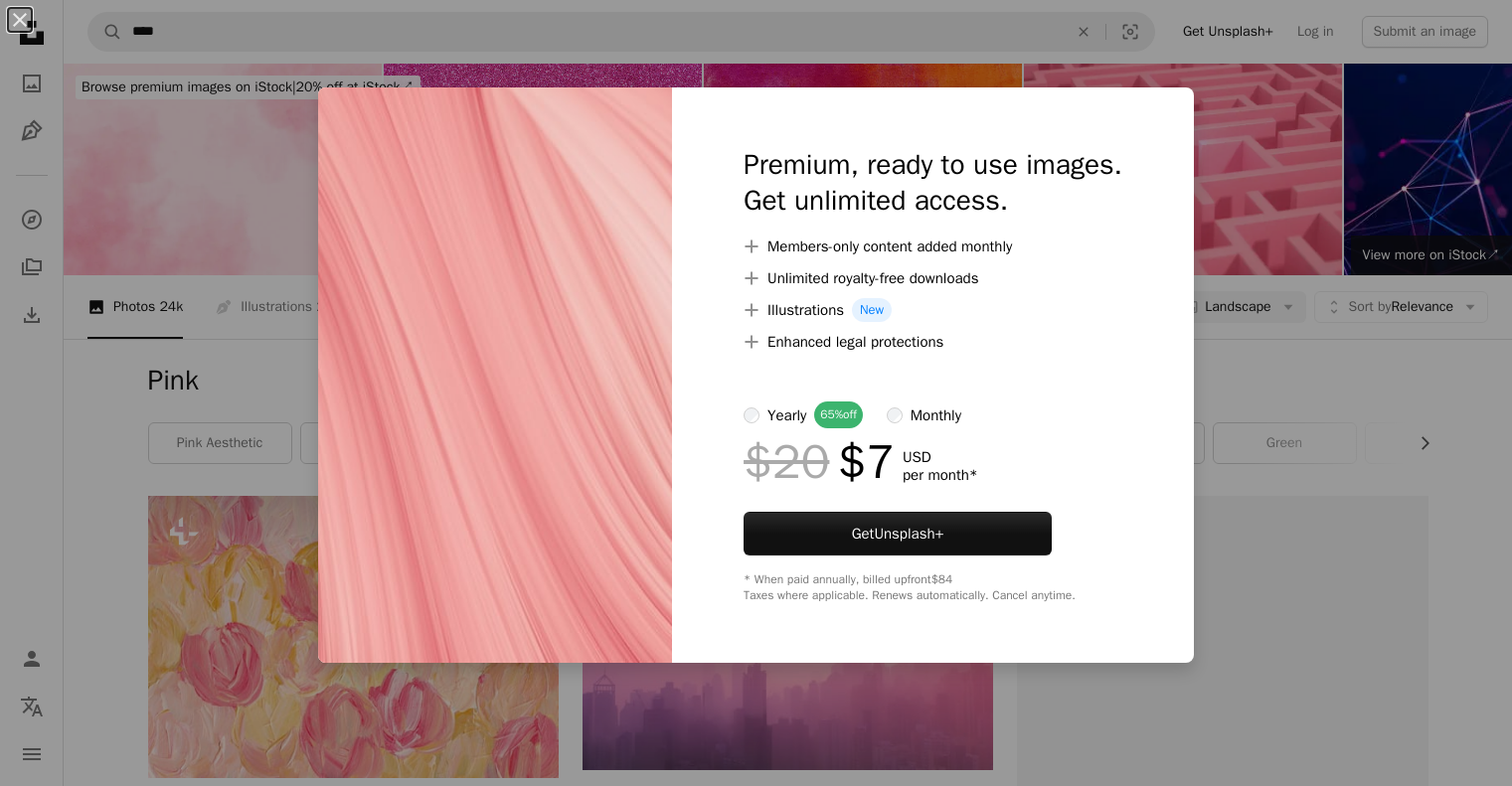scroll, scrollTop: 4763, scrollLeft: 0, axis: vertical 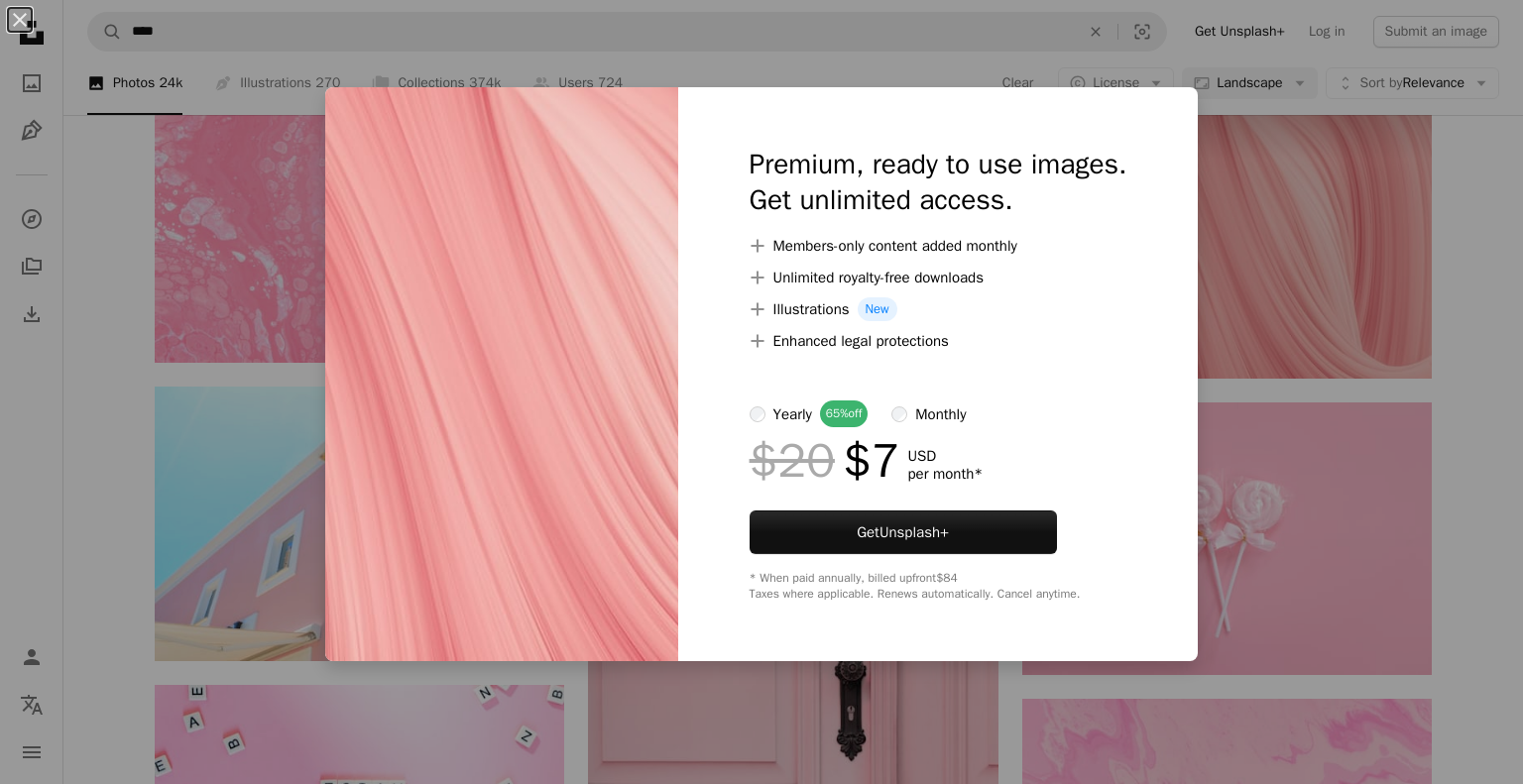 click on "An X shape Premium, ready to use images. Get unlimited access. A plus sign Members-only content added monthly A plus sign Unlimited royalty-free downloads A plus sign Illustrations  New A plus sign Enhanced legal protections yearly 65%  off monthly $20   $7 USD per month * Get  Unsplash+ * When paid annually, billed upfront  $84 Taxes where applicable. Renews automatically. Cancel anytime." at bounding box center (762, 392) 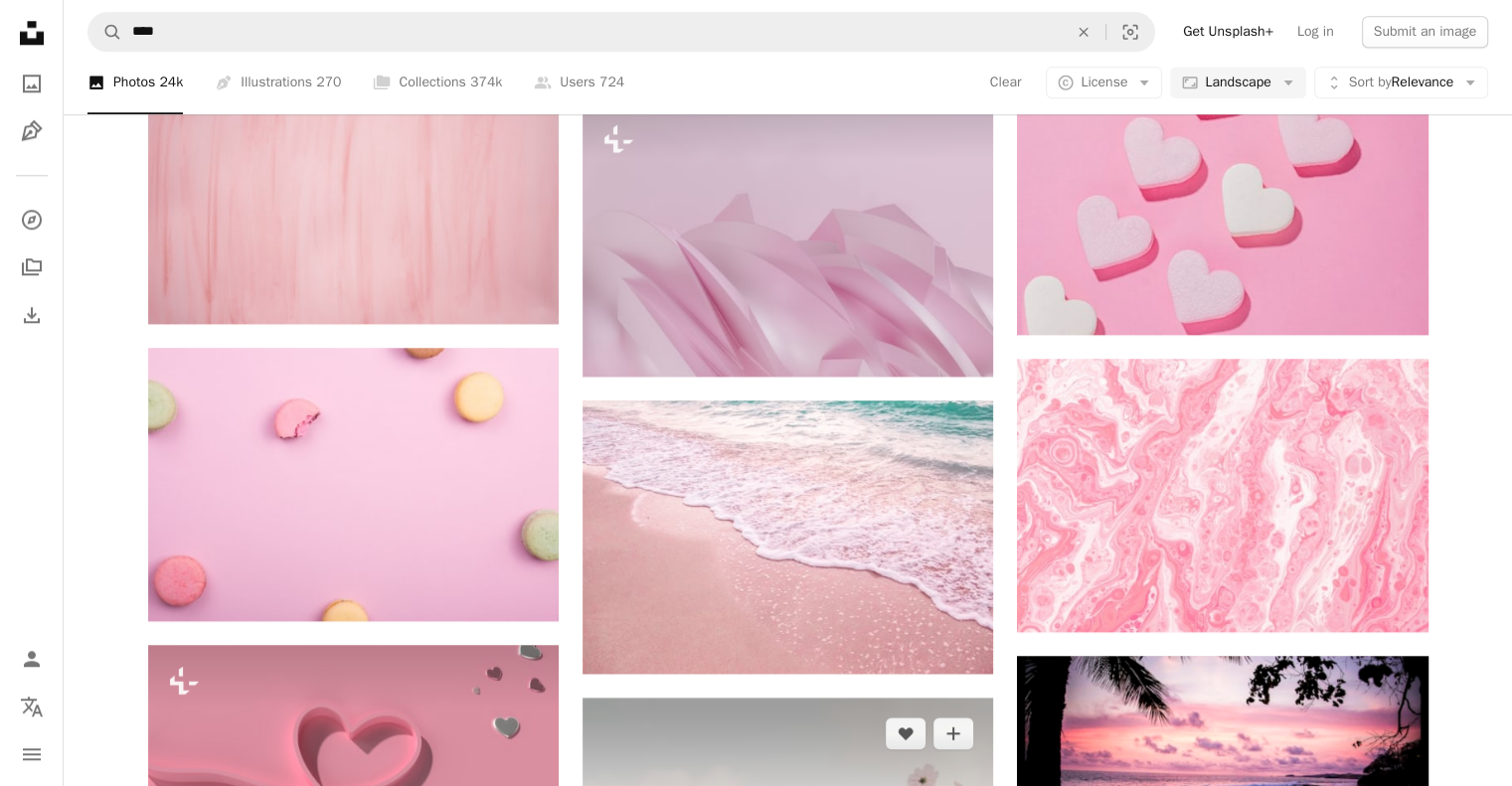 scroll, scrollTop: 2170, scrollLeft: 0, axis: vertical 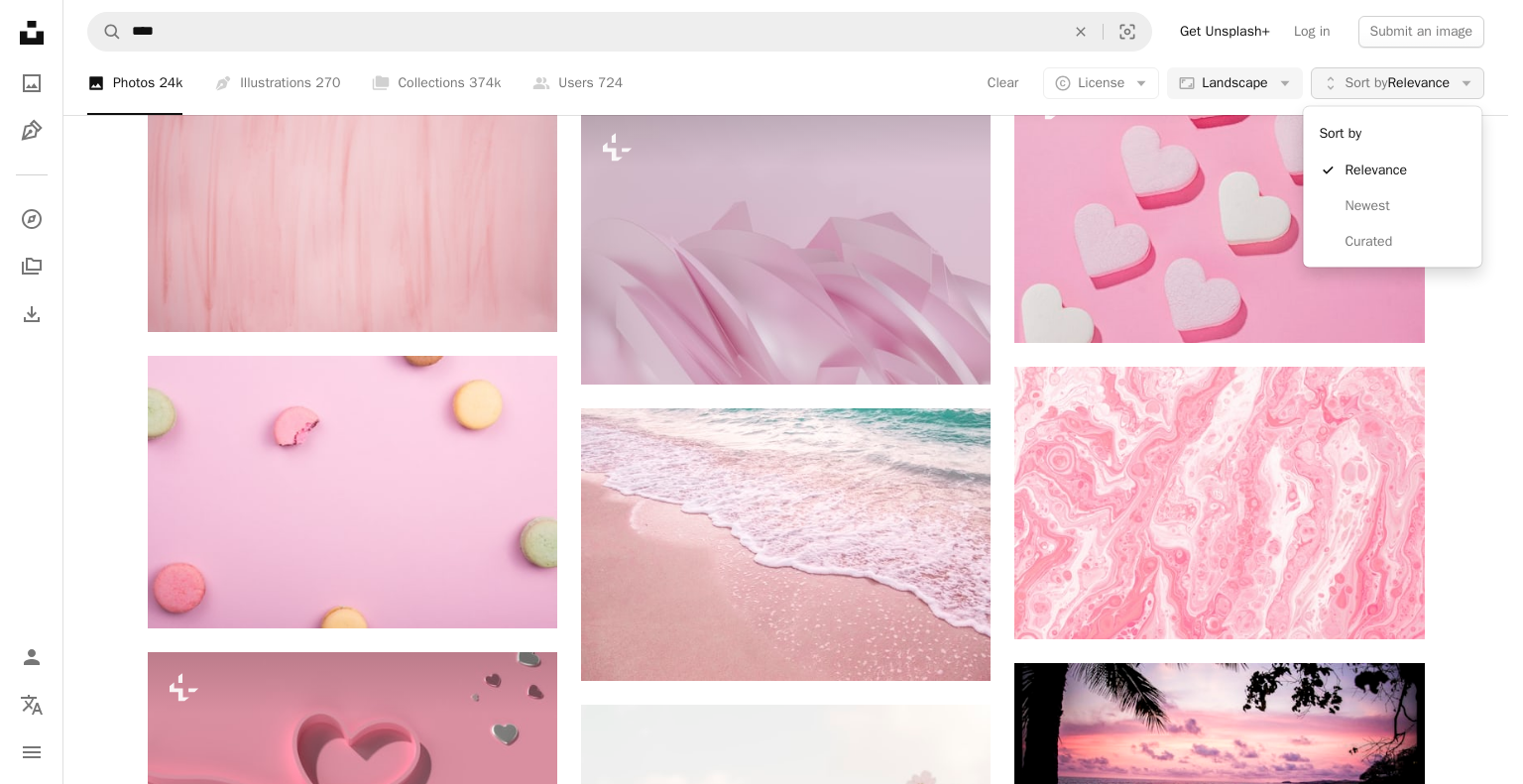 click on "Unfold Sort by  Relevance Arrow down" at bounding box center [1397, 83] 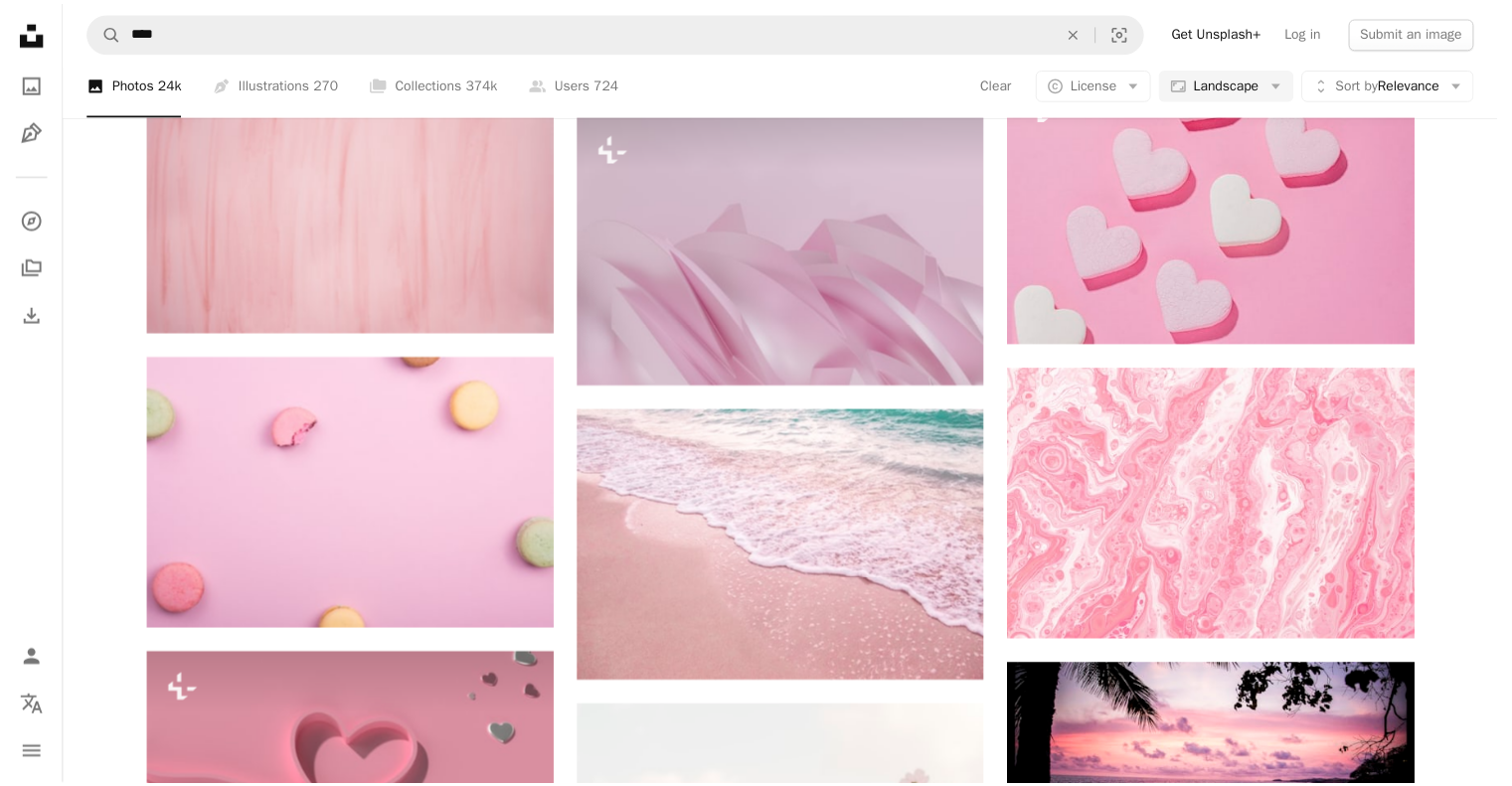 scroll, scrollTop: 2170, scrollLeft: 0, axis: vertical 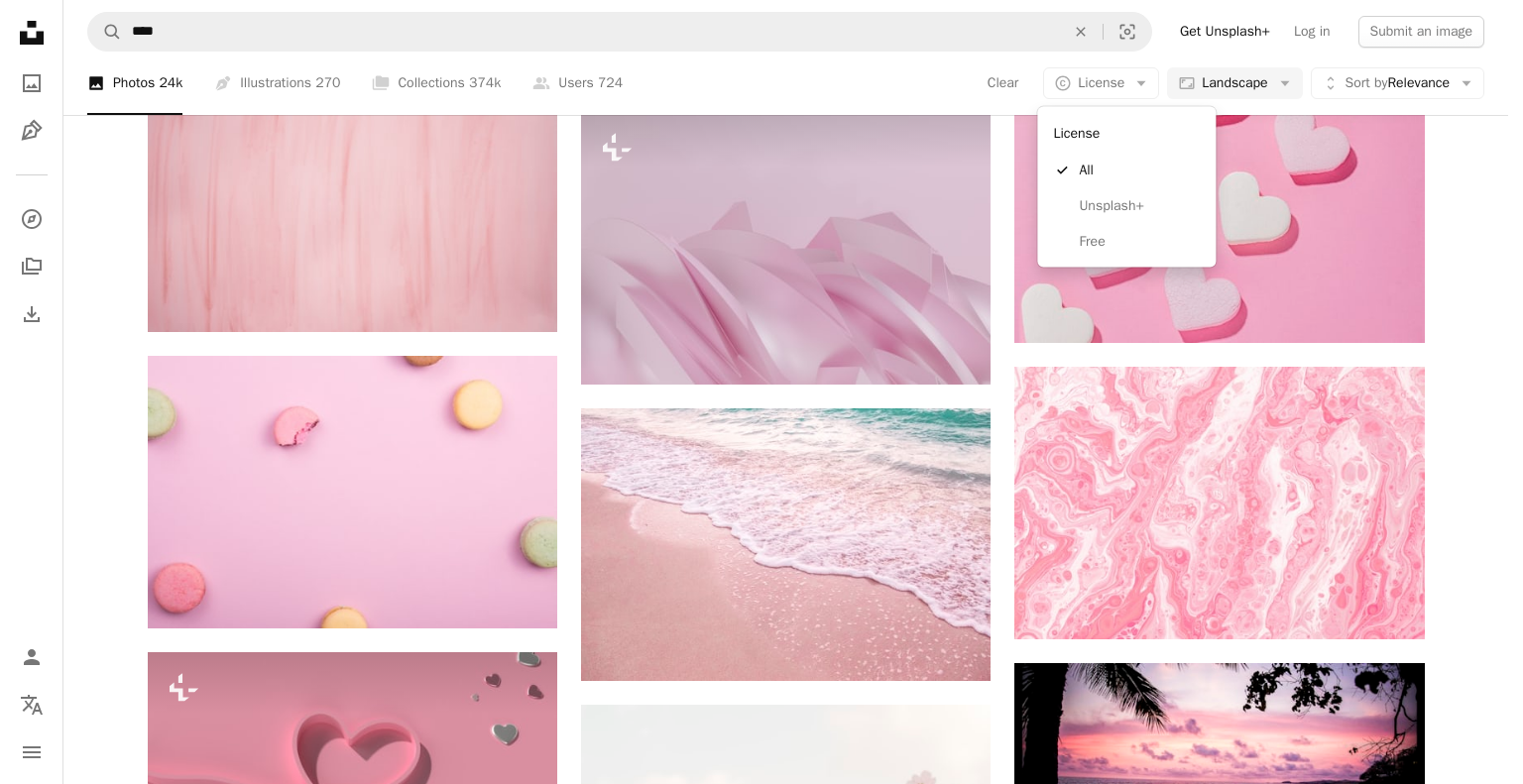 click on "License" at bounding box center [1101, 82] 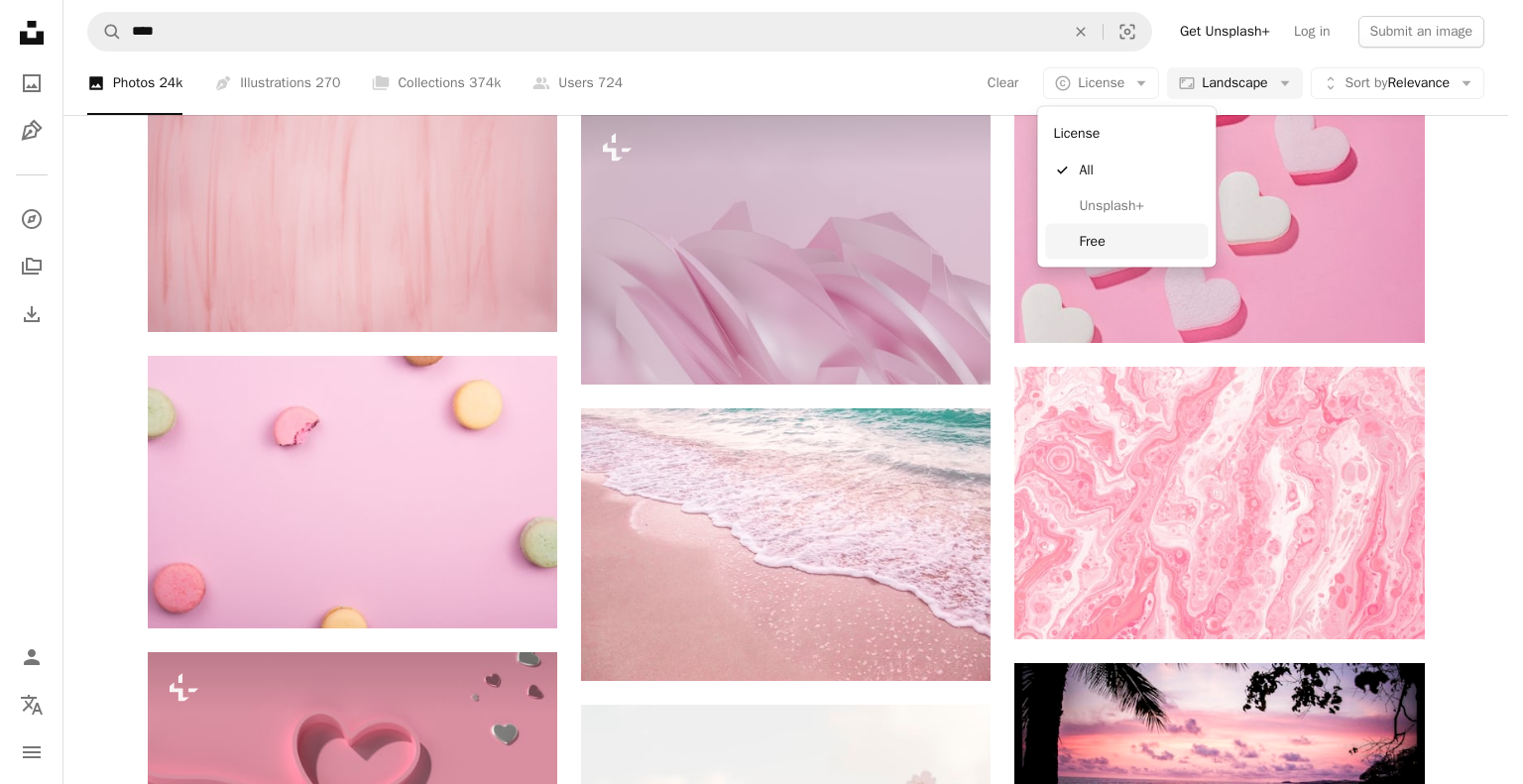 click on "Free" at bounding box center (1139, 242) 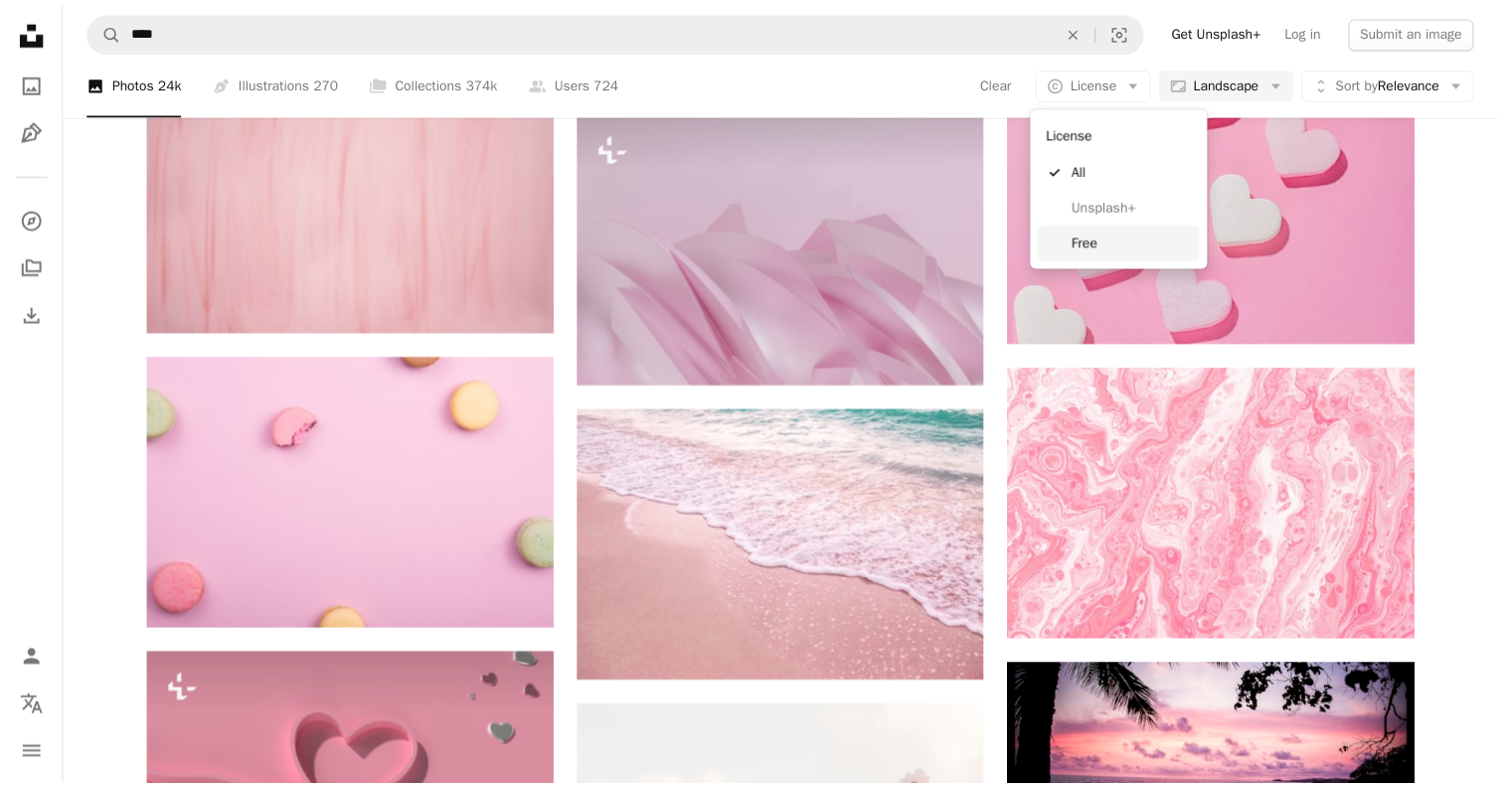 scroll, scrollTop: 0, scrollLeft: 0, axis: both 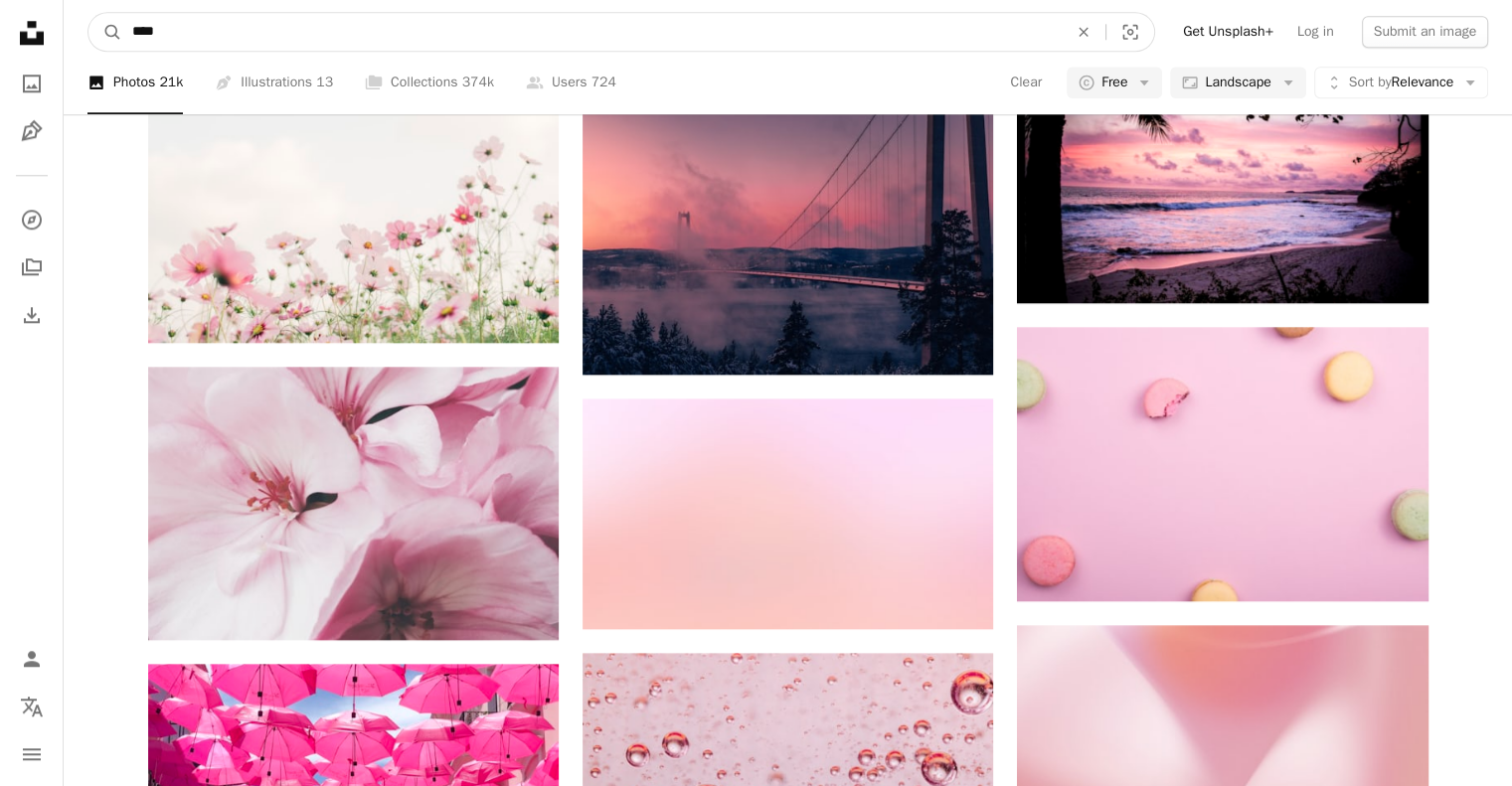 drag, startPoint x: 166, startPoint y: 46, endPoint x: 59, endPoint y: 29, distance: 108.34205 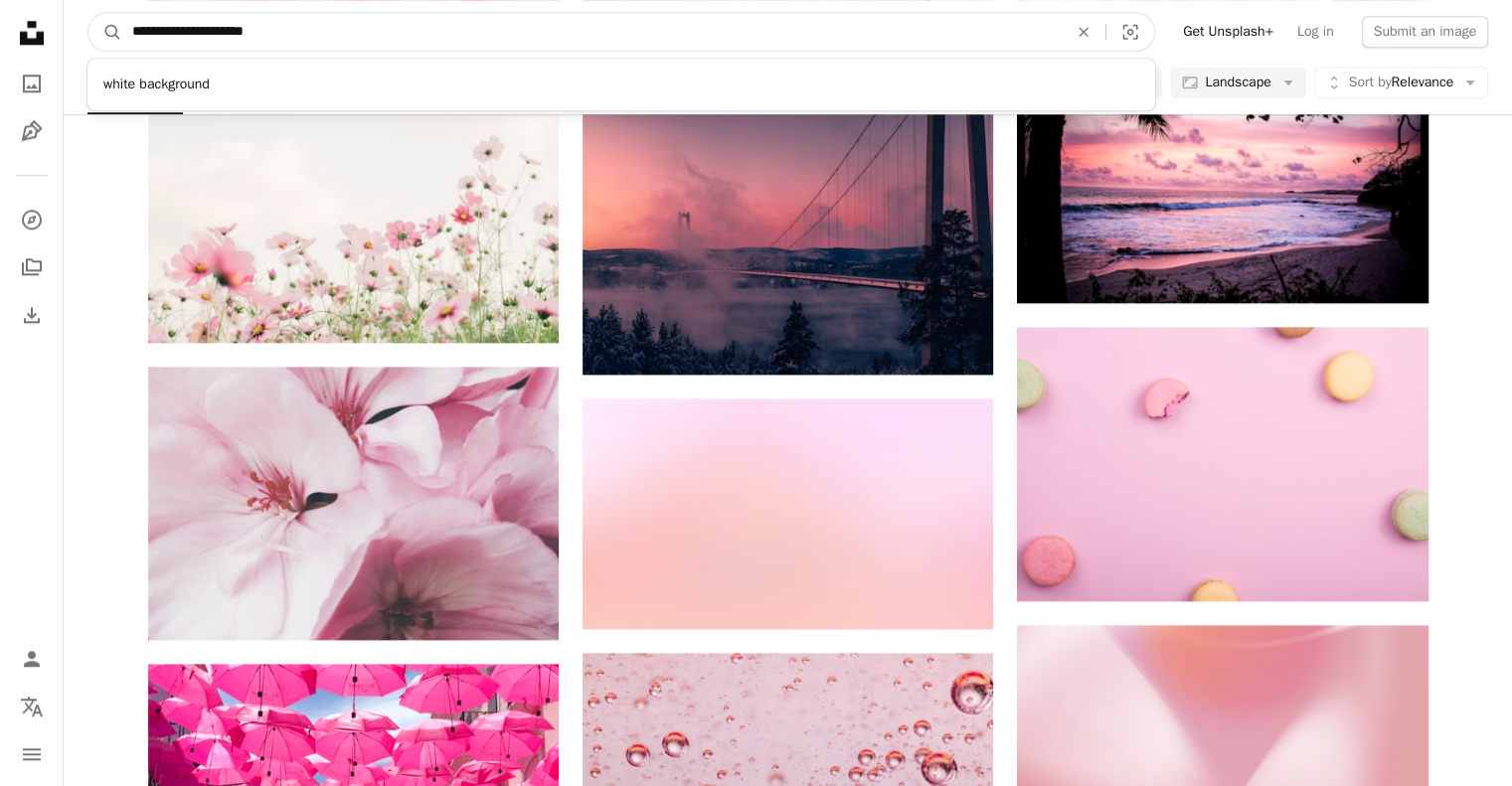type on "**********" 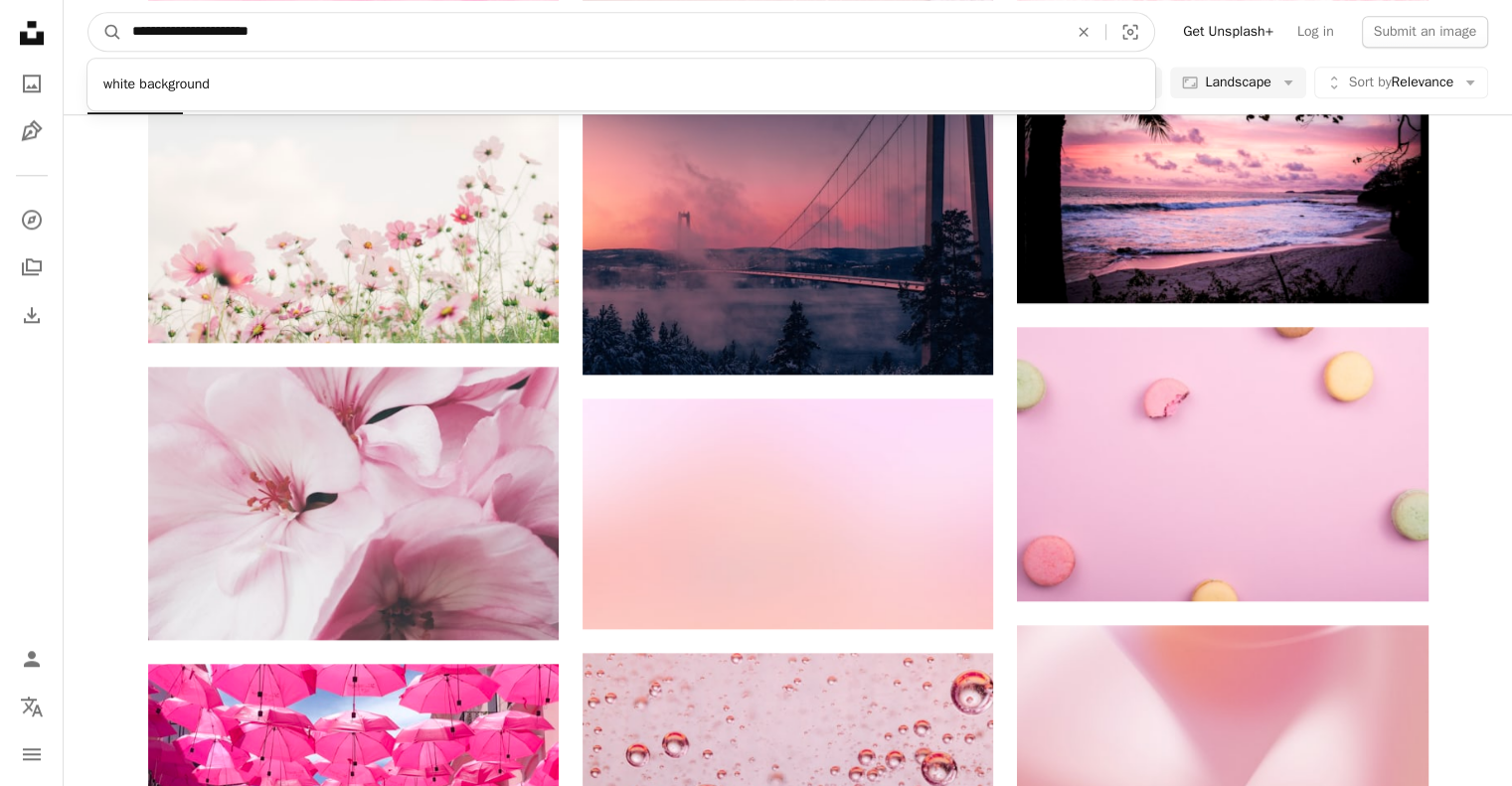click on "A magnifying glass" at bounding box center [105, 32] 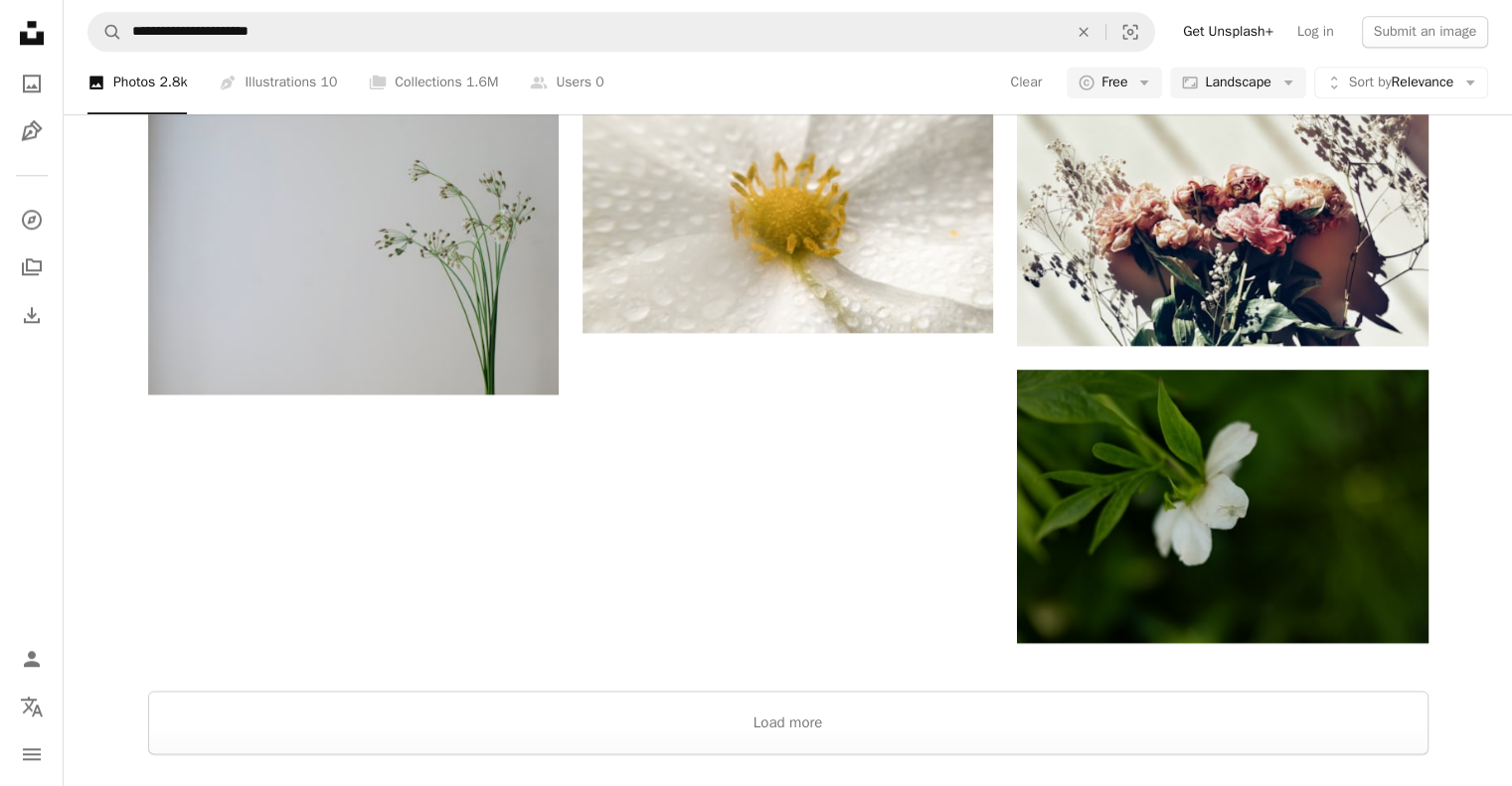 scroll, scrollTop: 2285, scrollLeft: 0, axis: vertical 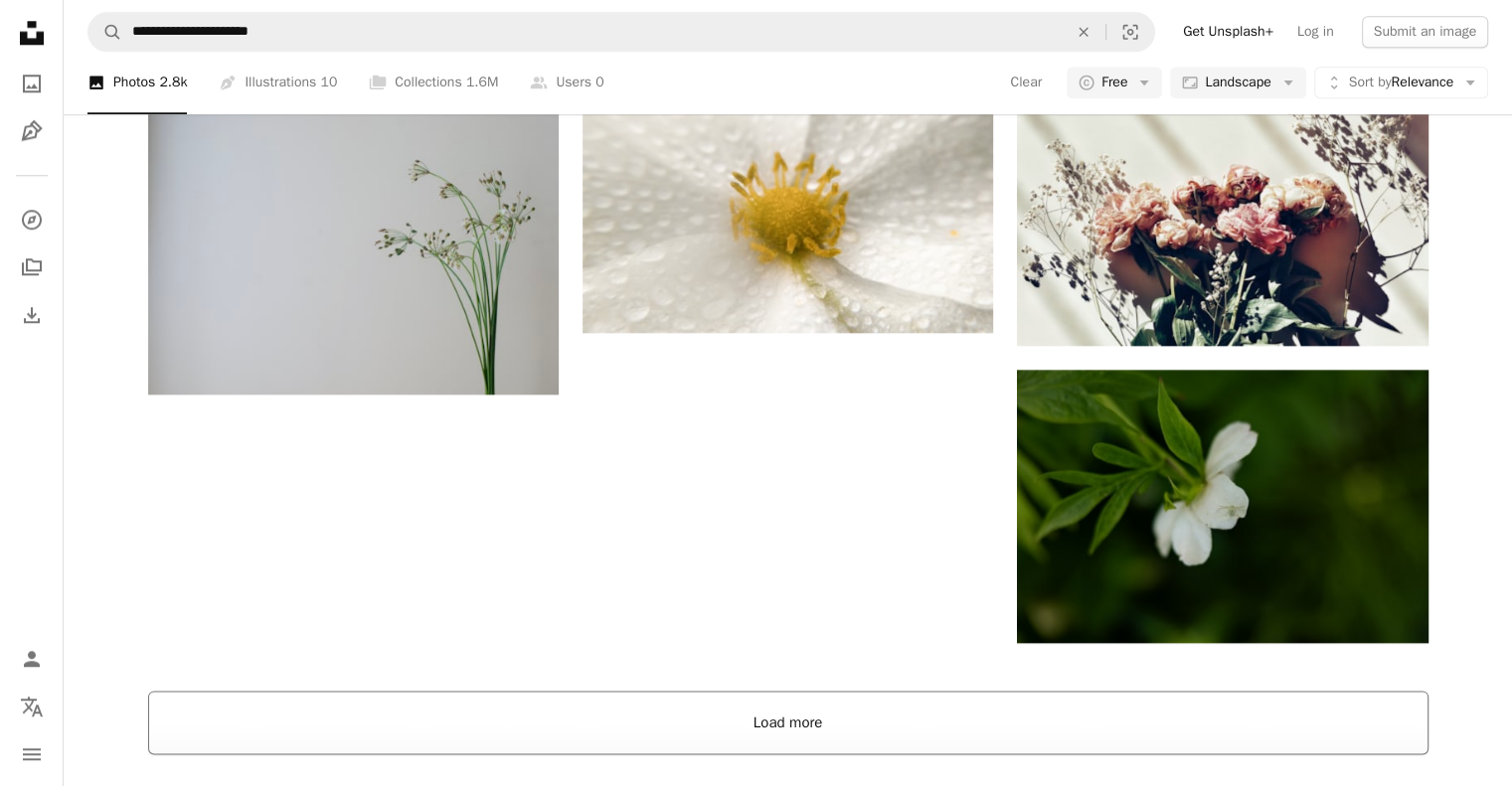 click on "Load more" at bounding box center [788, 722] 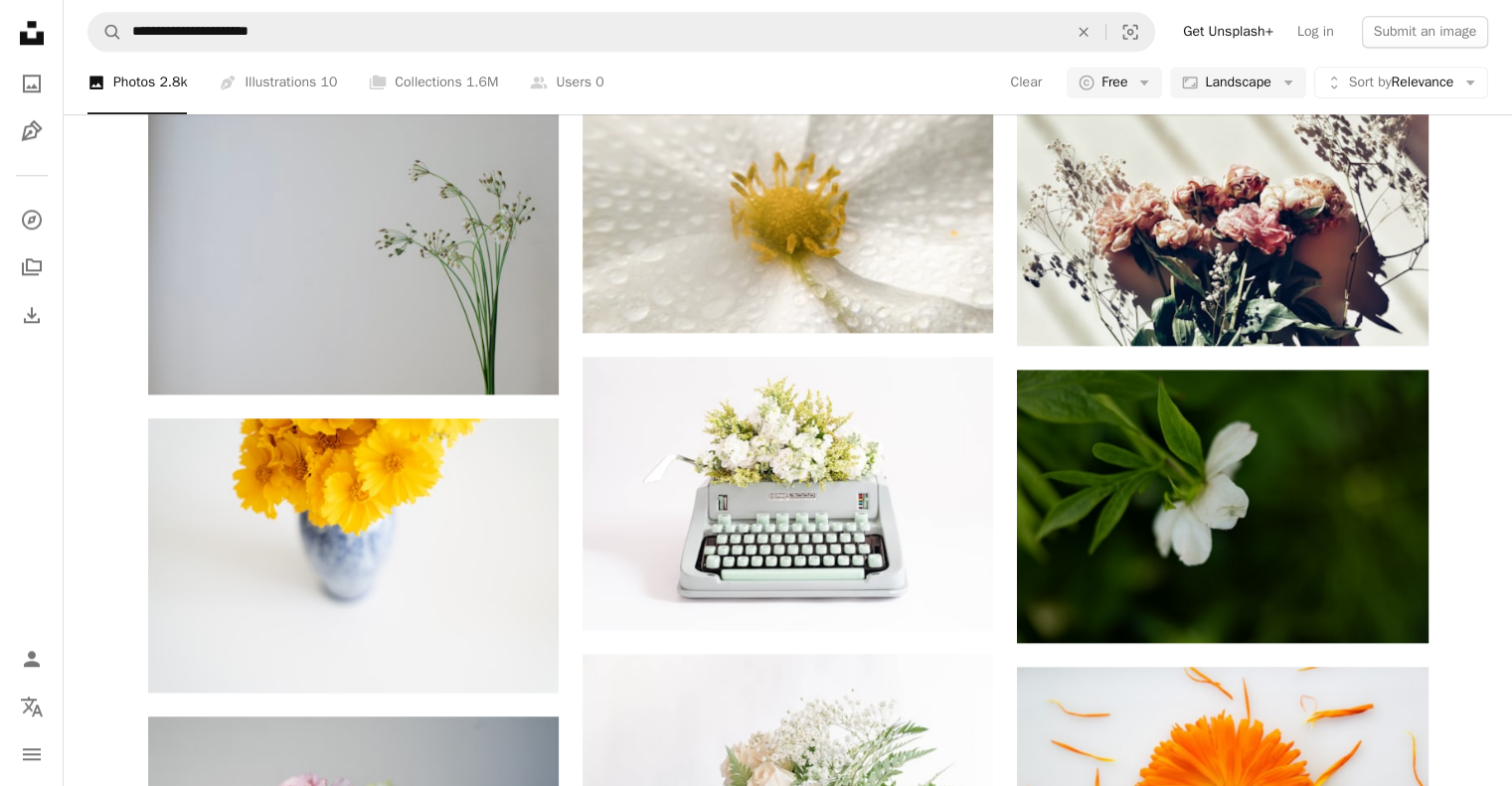 scroll, scrollTop: 894, scrollLeft: 0, axis: vertical 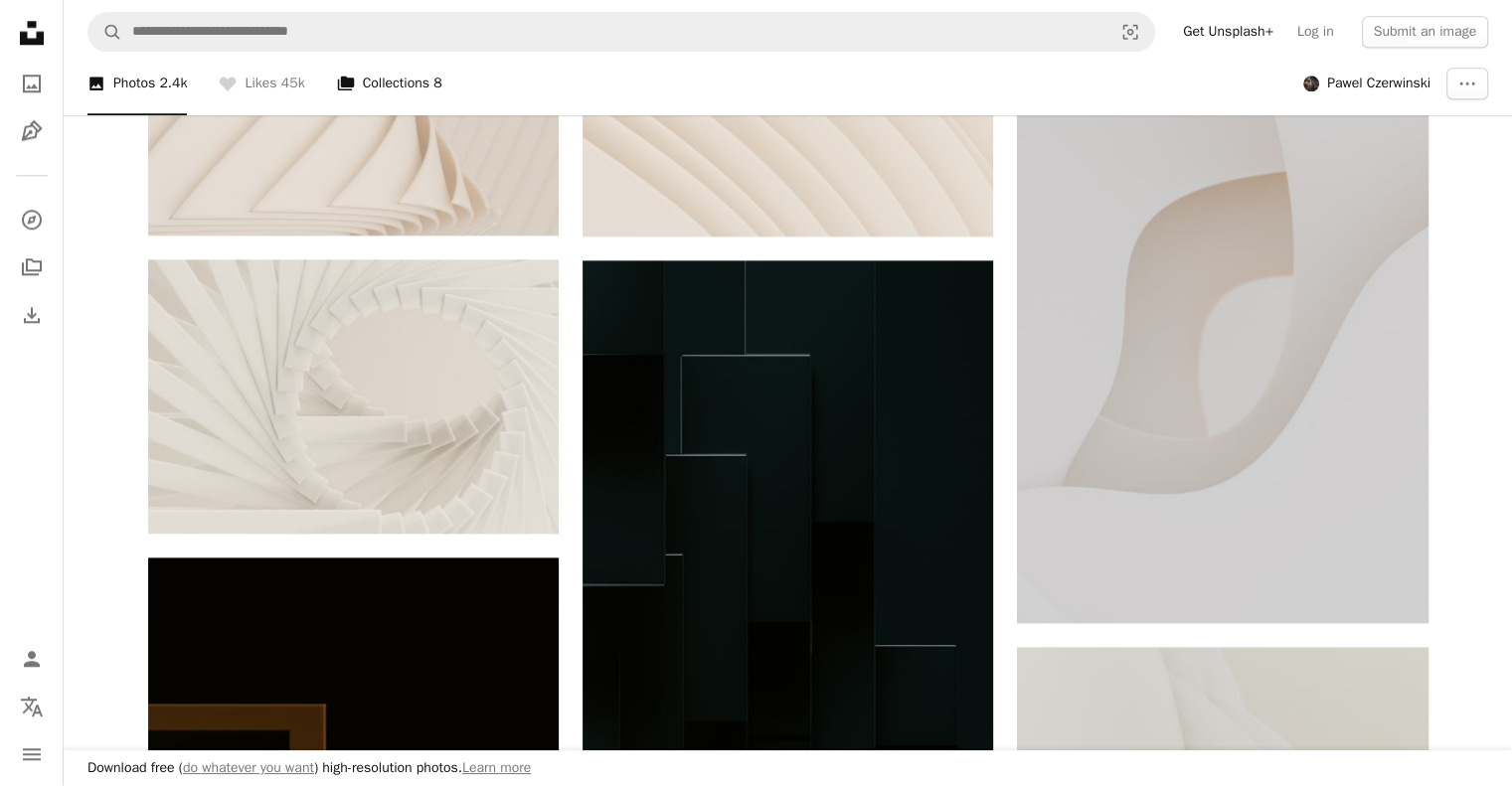 click on "A stack of folders Collections   8" at bounding box center (390, 83) 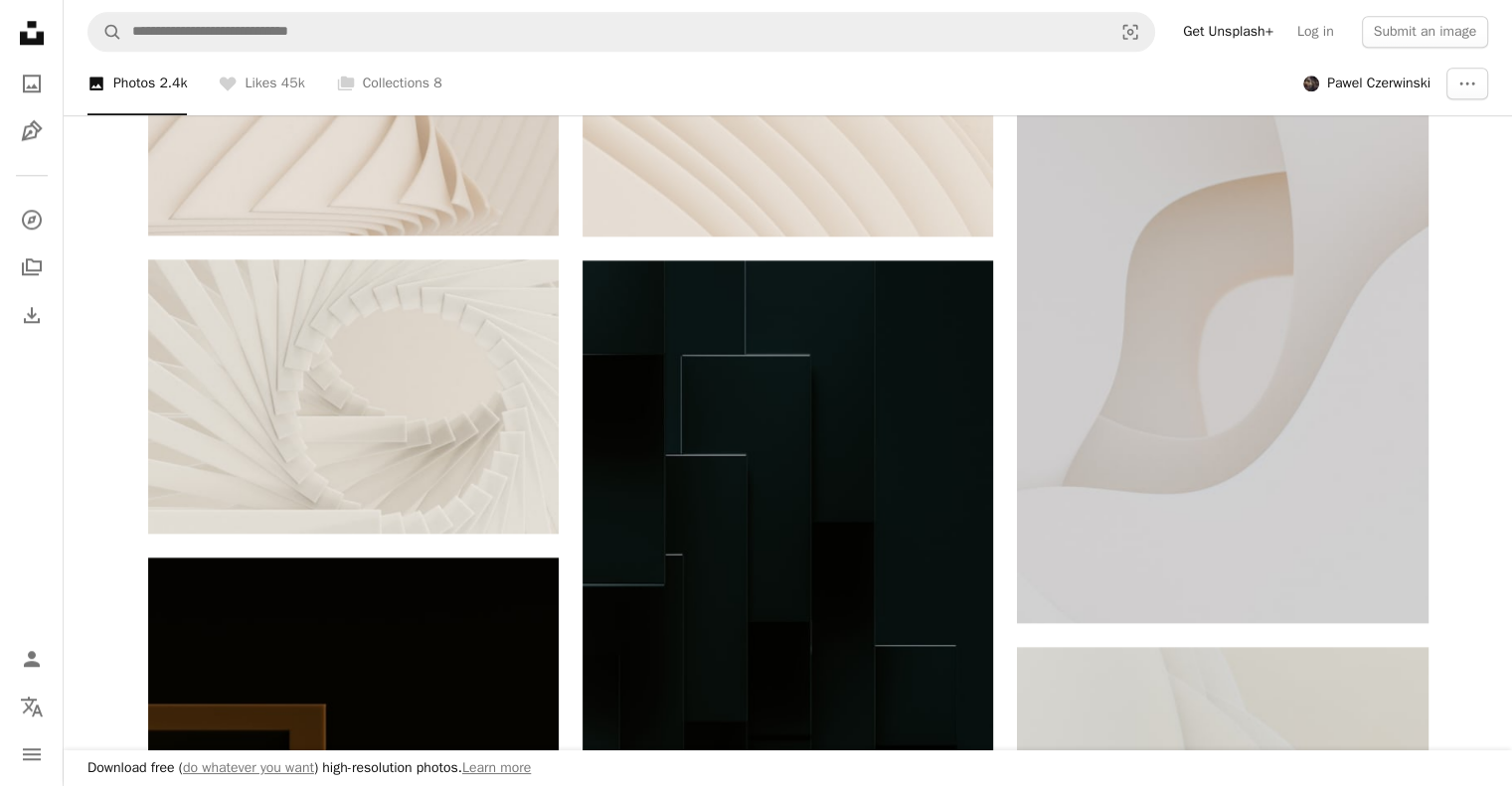 scroll, scrollTop: 1291, scrollLeft: 0, axis: vertical 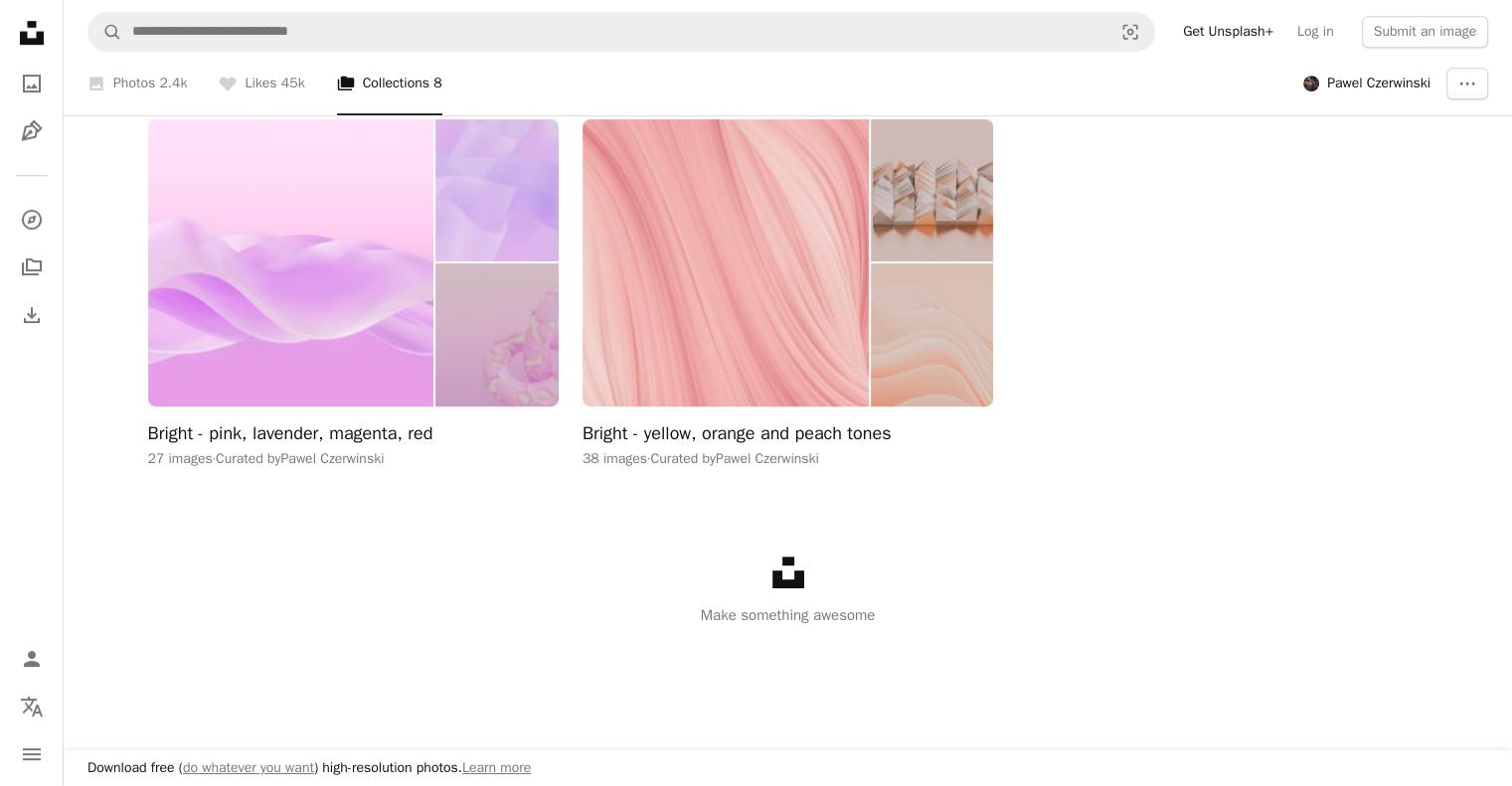 click at bounding box center (931, 335) 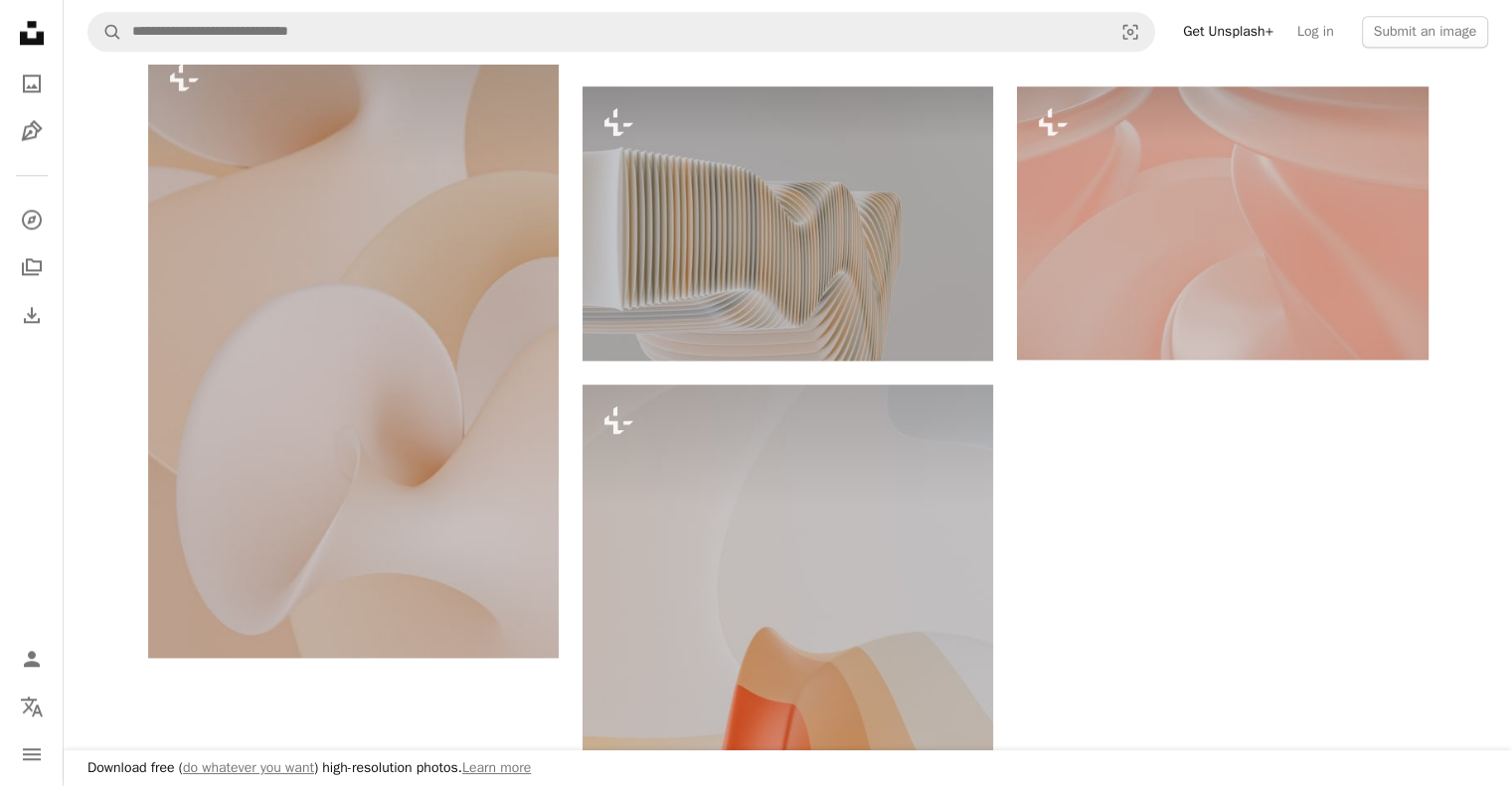 scroll, scrollTop: 1192, scrollLeft: 0, axis: vertical 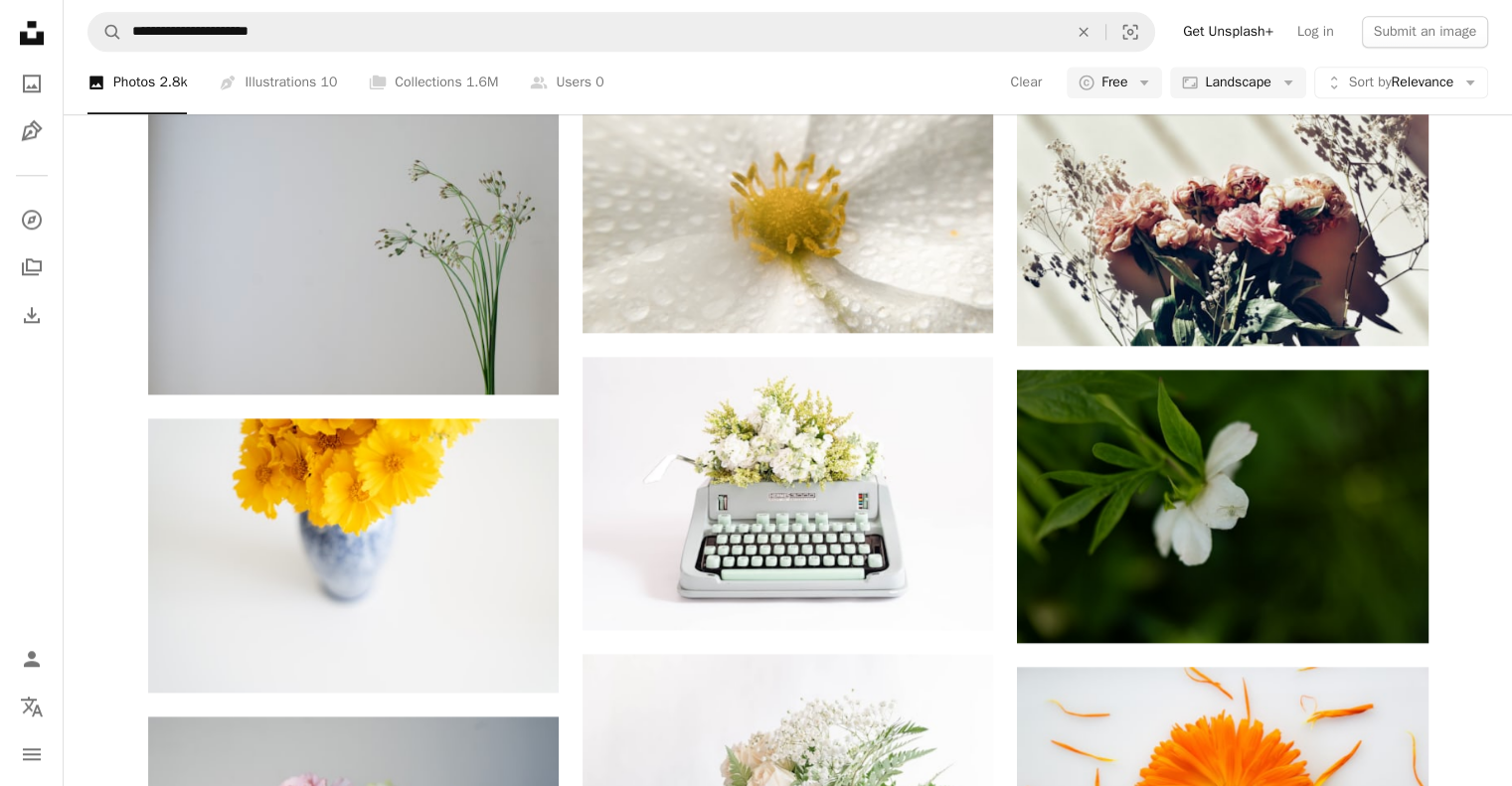 click on "Load more" at bounding box center (788, 5518) 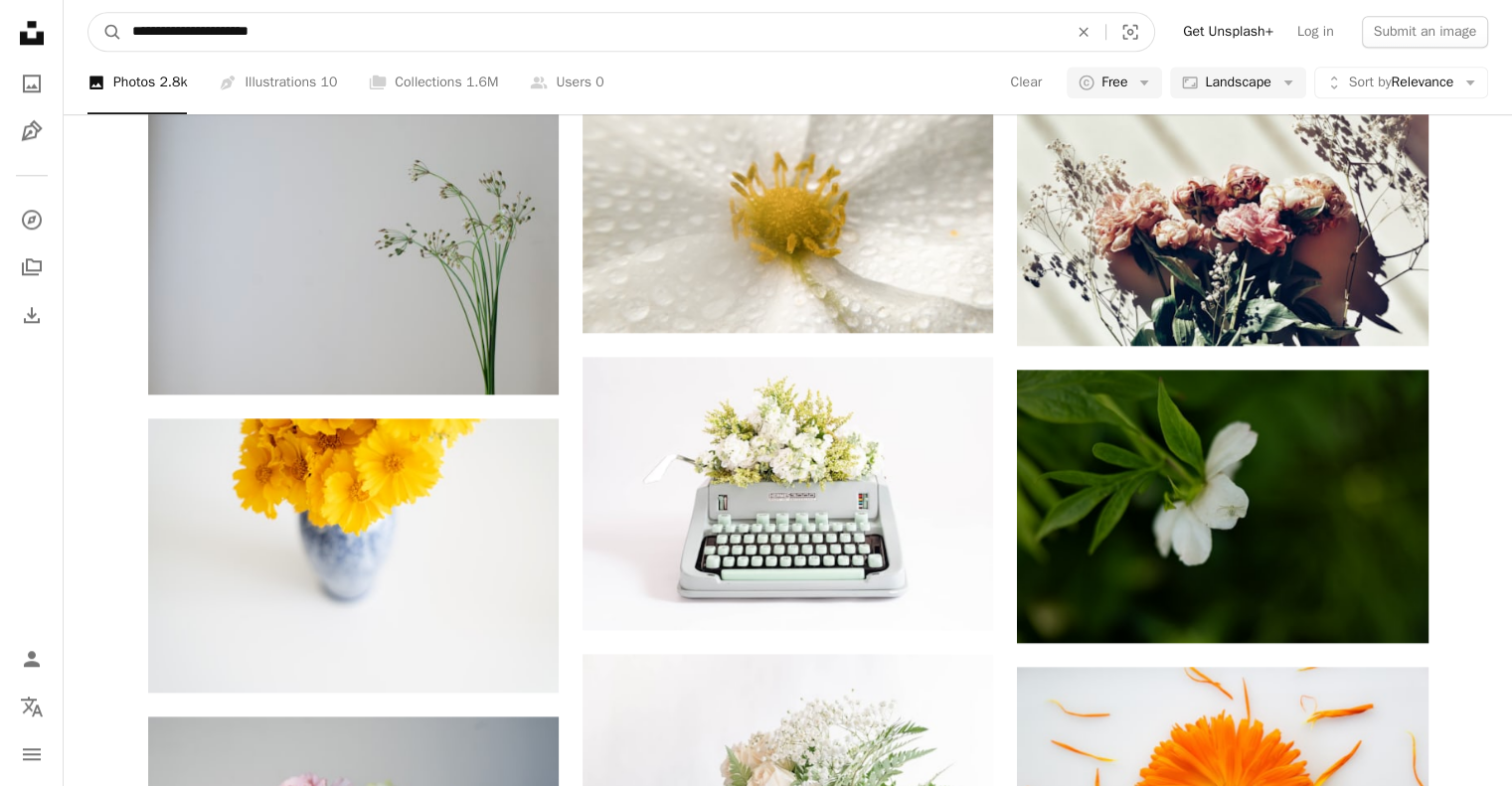 click on "**********" at bounding box center [591, 32] 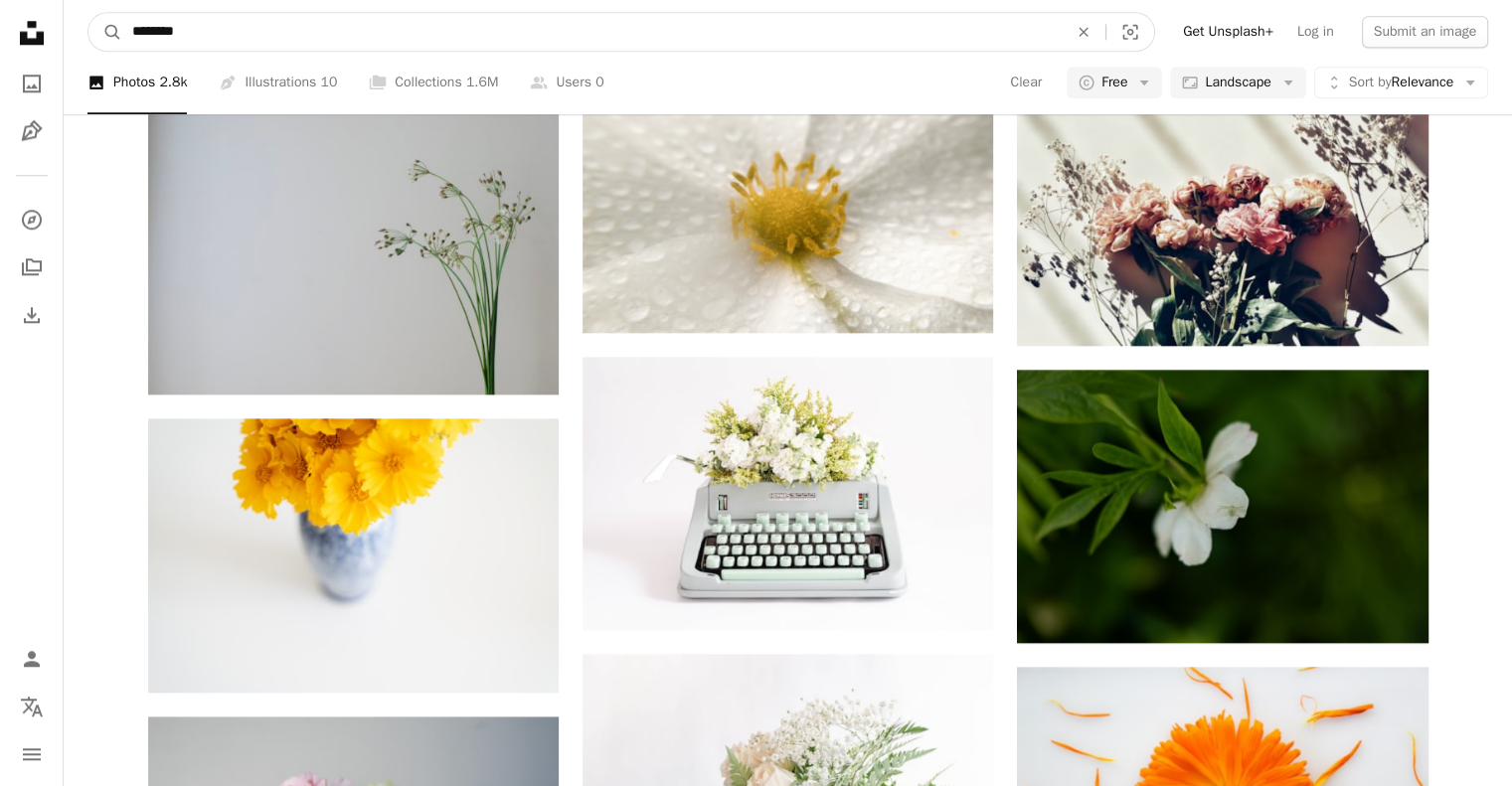 type on "*********" 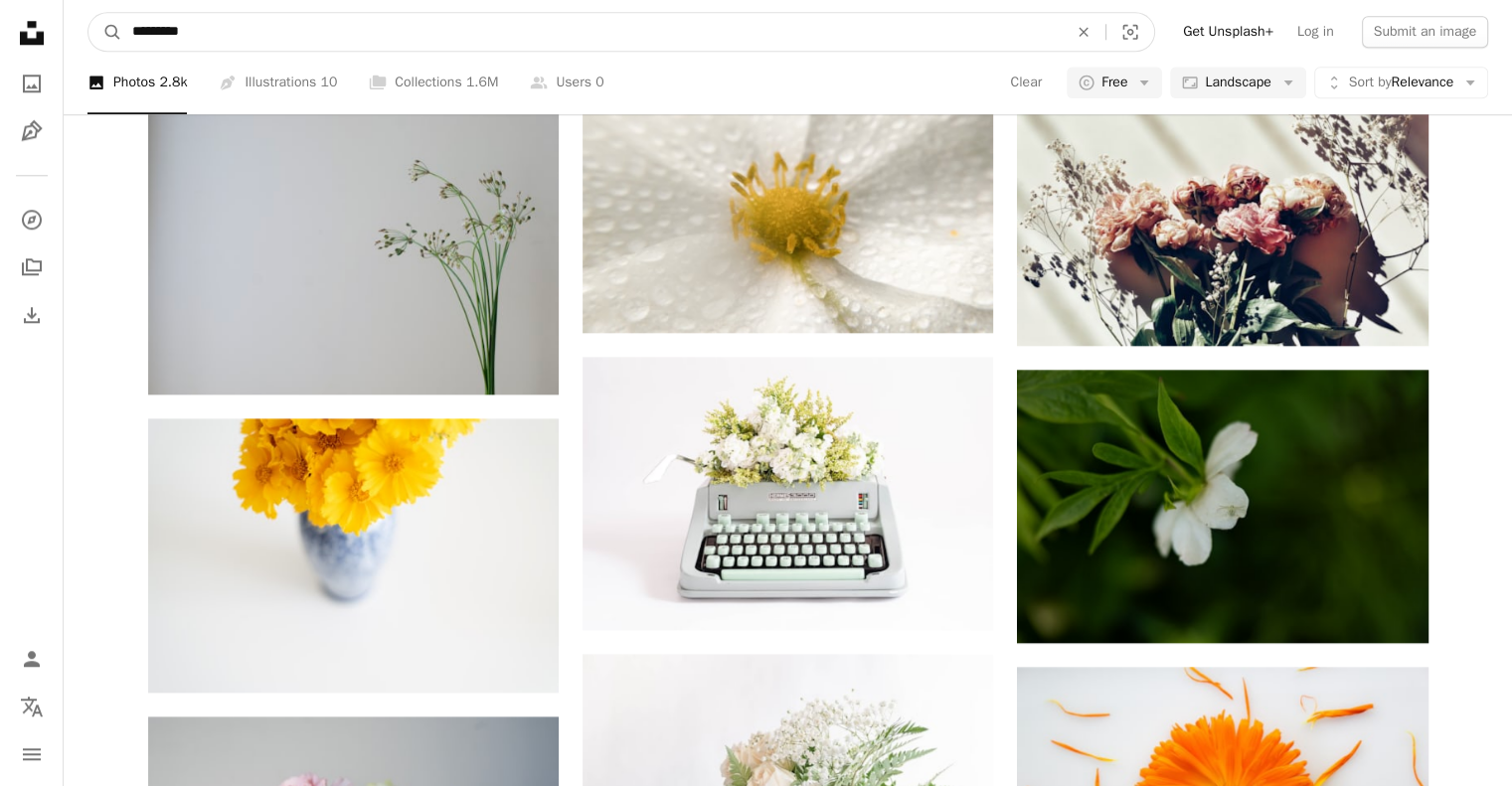click on "A magnifying glass" at bounding box center [105, 32] 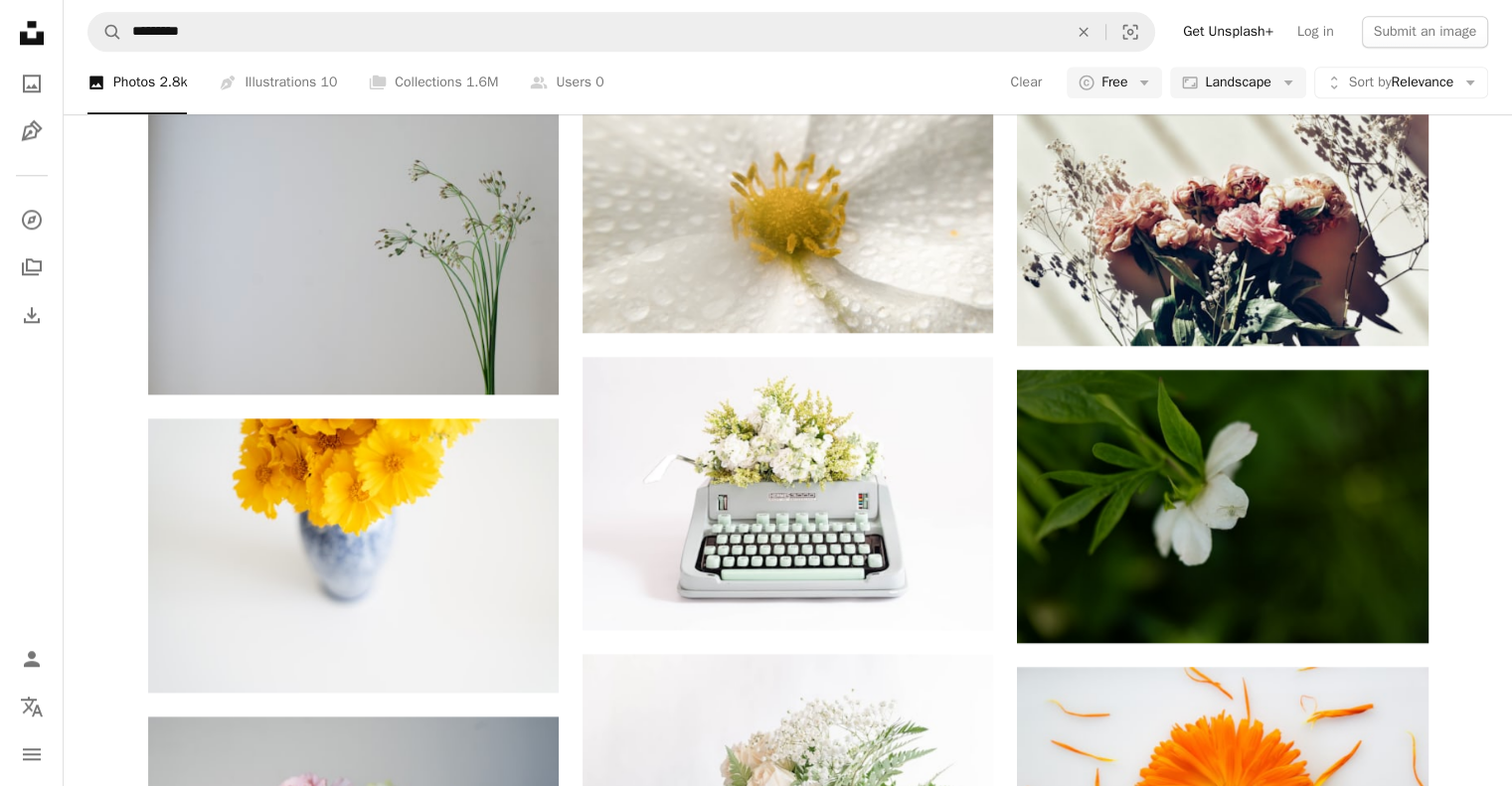 scroll, scrollTop: 0, scrollLeft: 0, axis: both 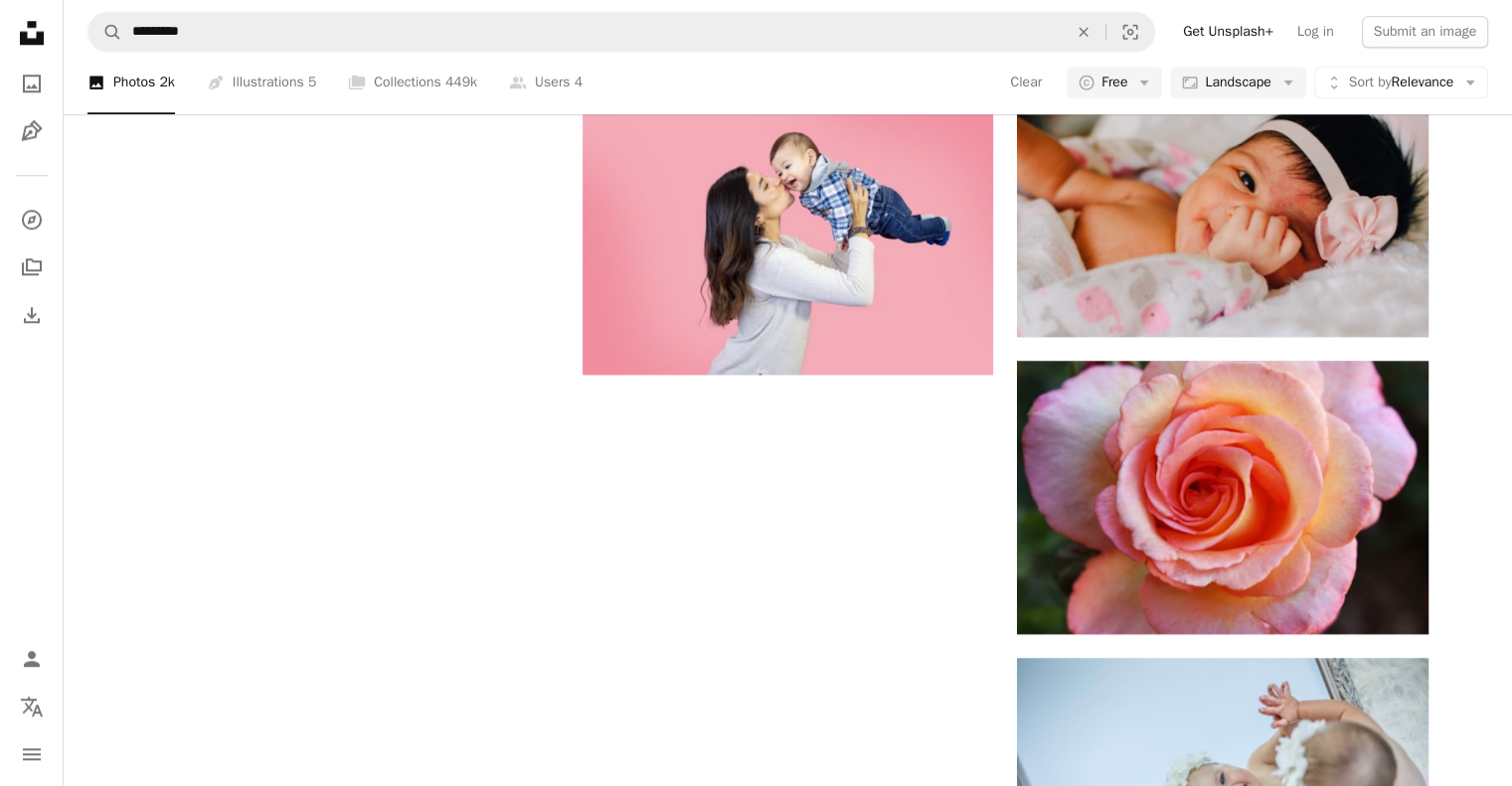 click on "light pink" at bounding box center (372, -1727) 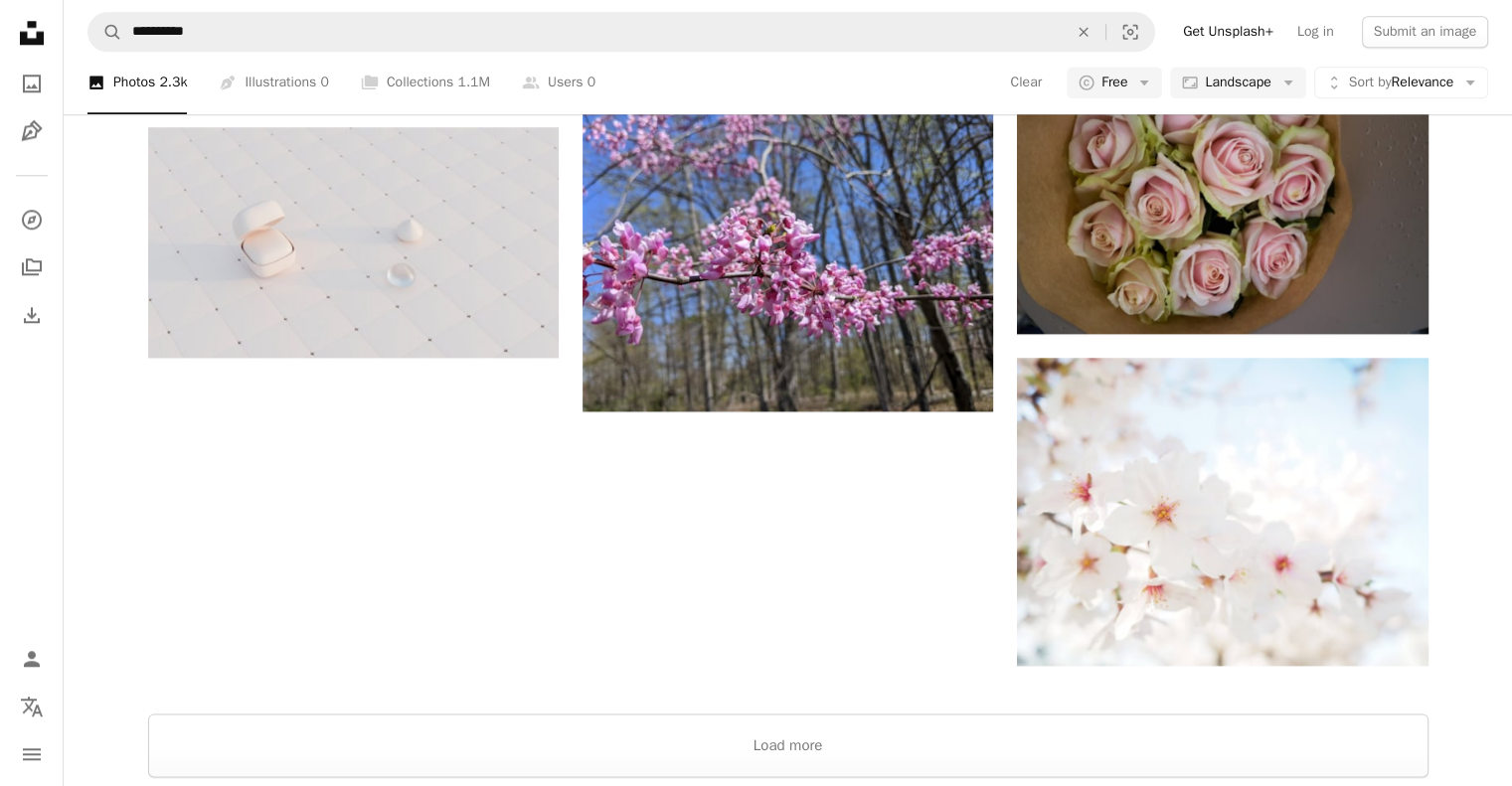 scroll, scrollTop: 2385, scrollLeft: 0, axis: vertical 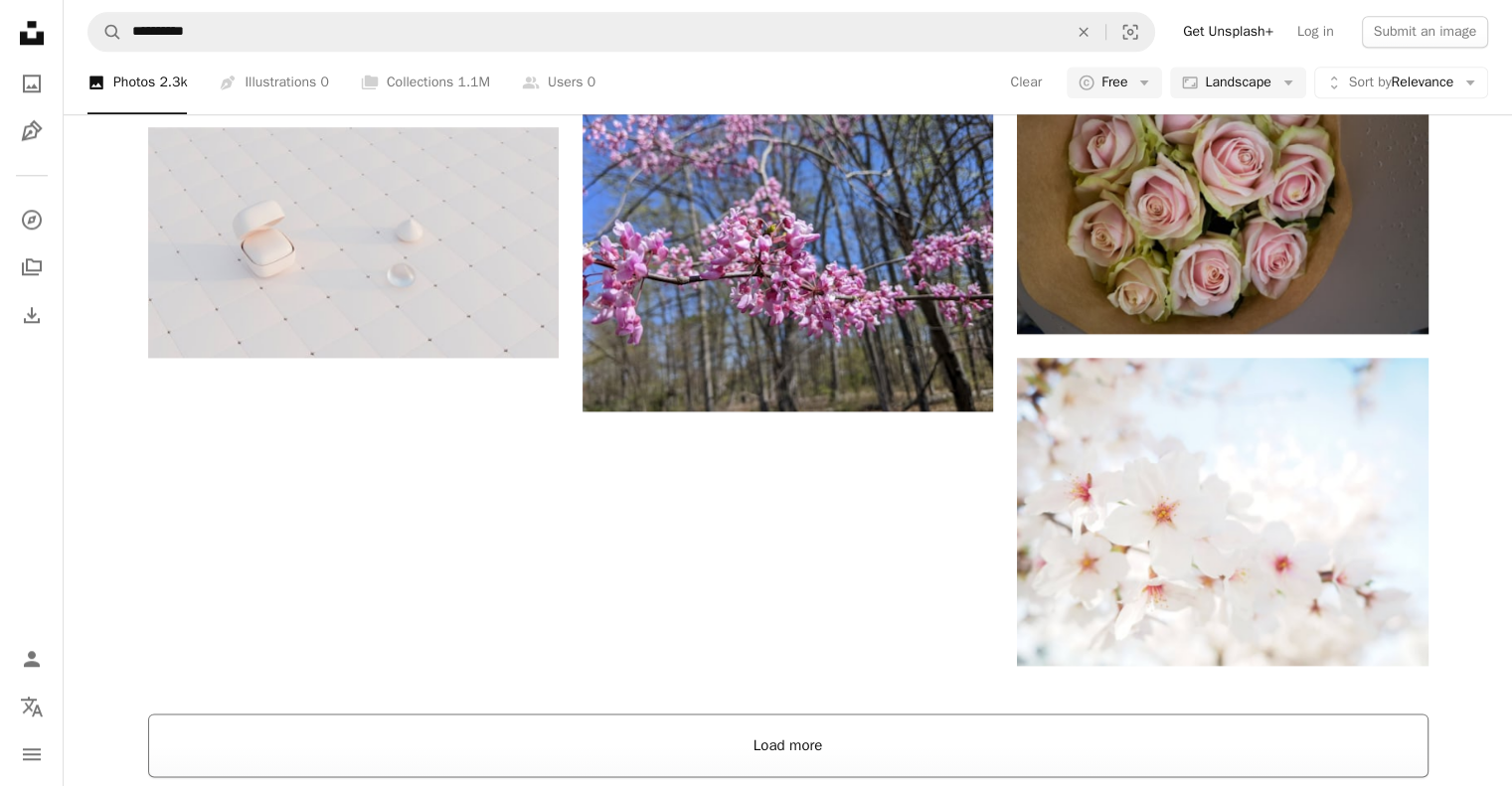click on "Load more" at bounding box center [788, 745] 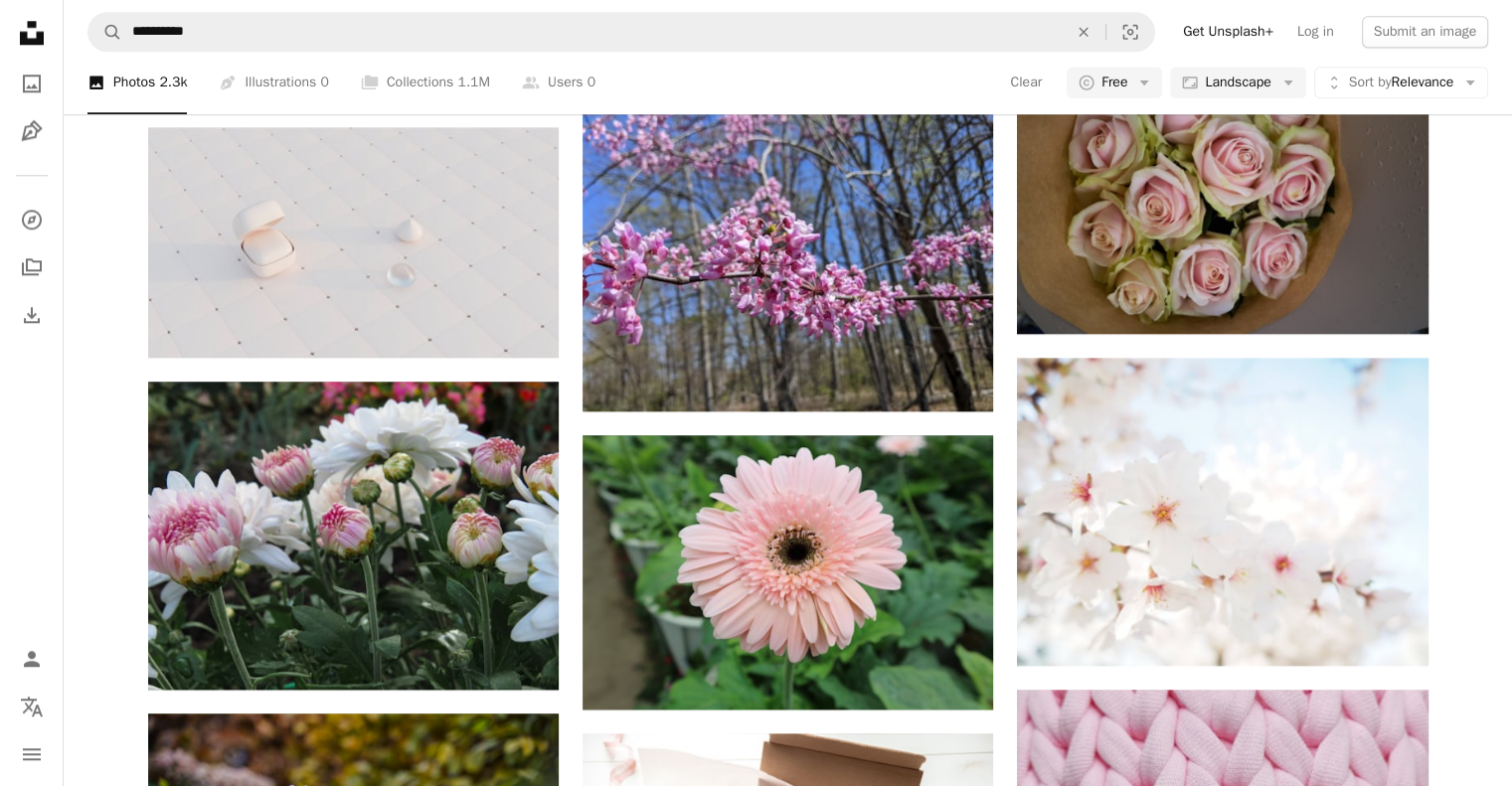 scroll, scrollTop: 6161, scrollLeft: 0, axis: vertical 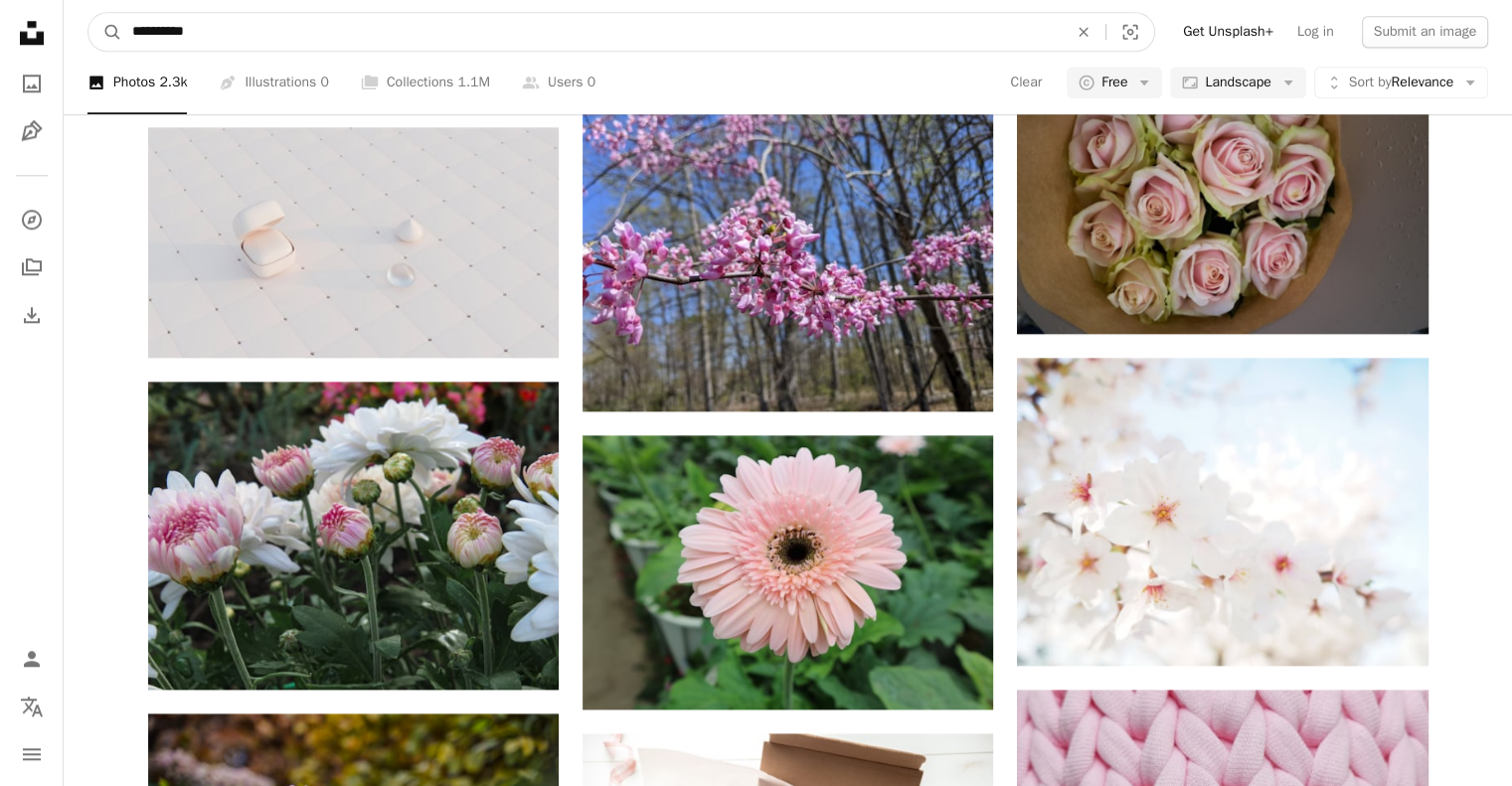 click on "**********" at bounding box center [591, 32] 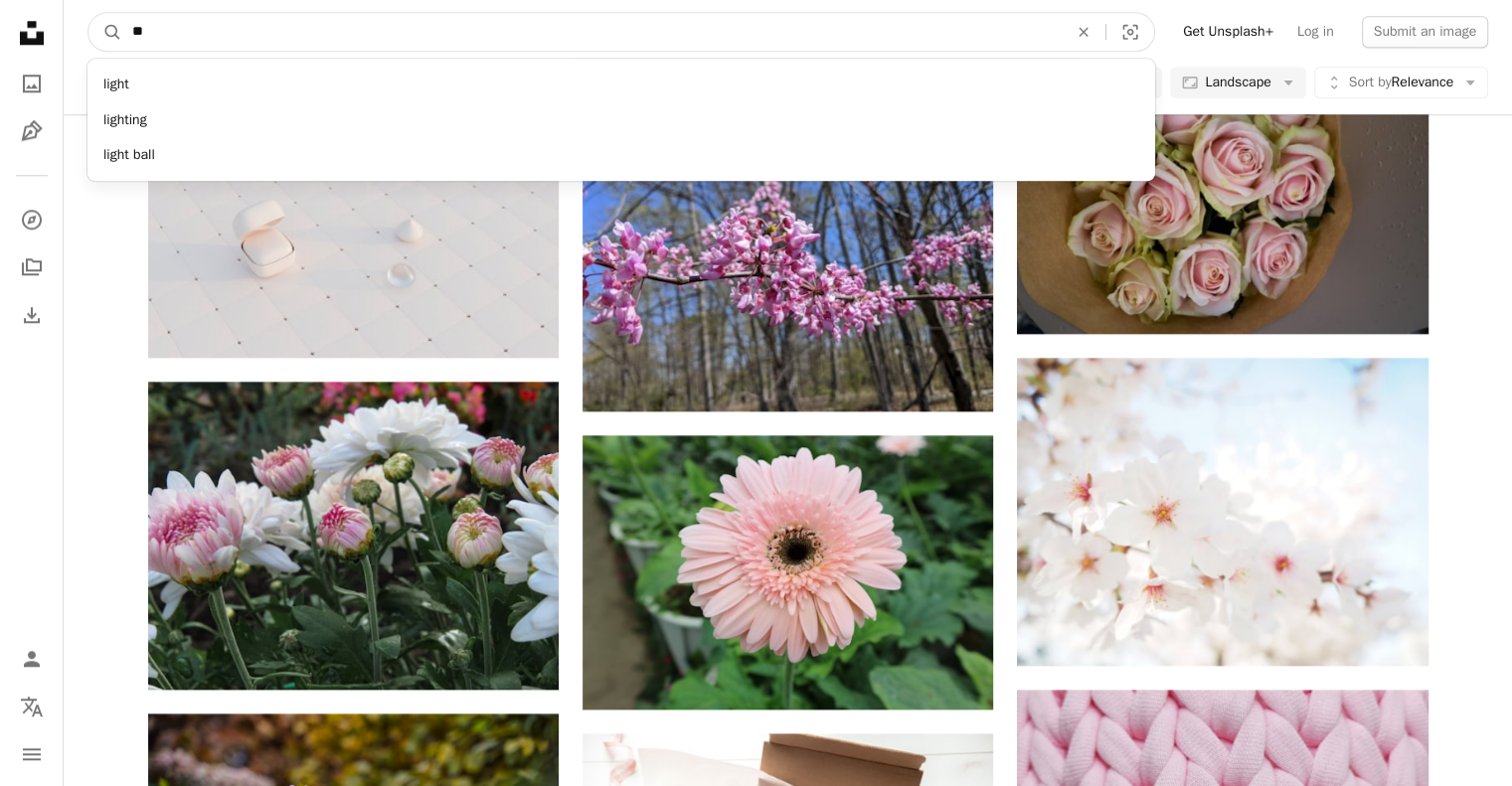 type on "*" 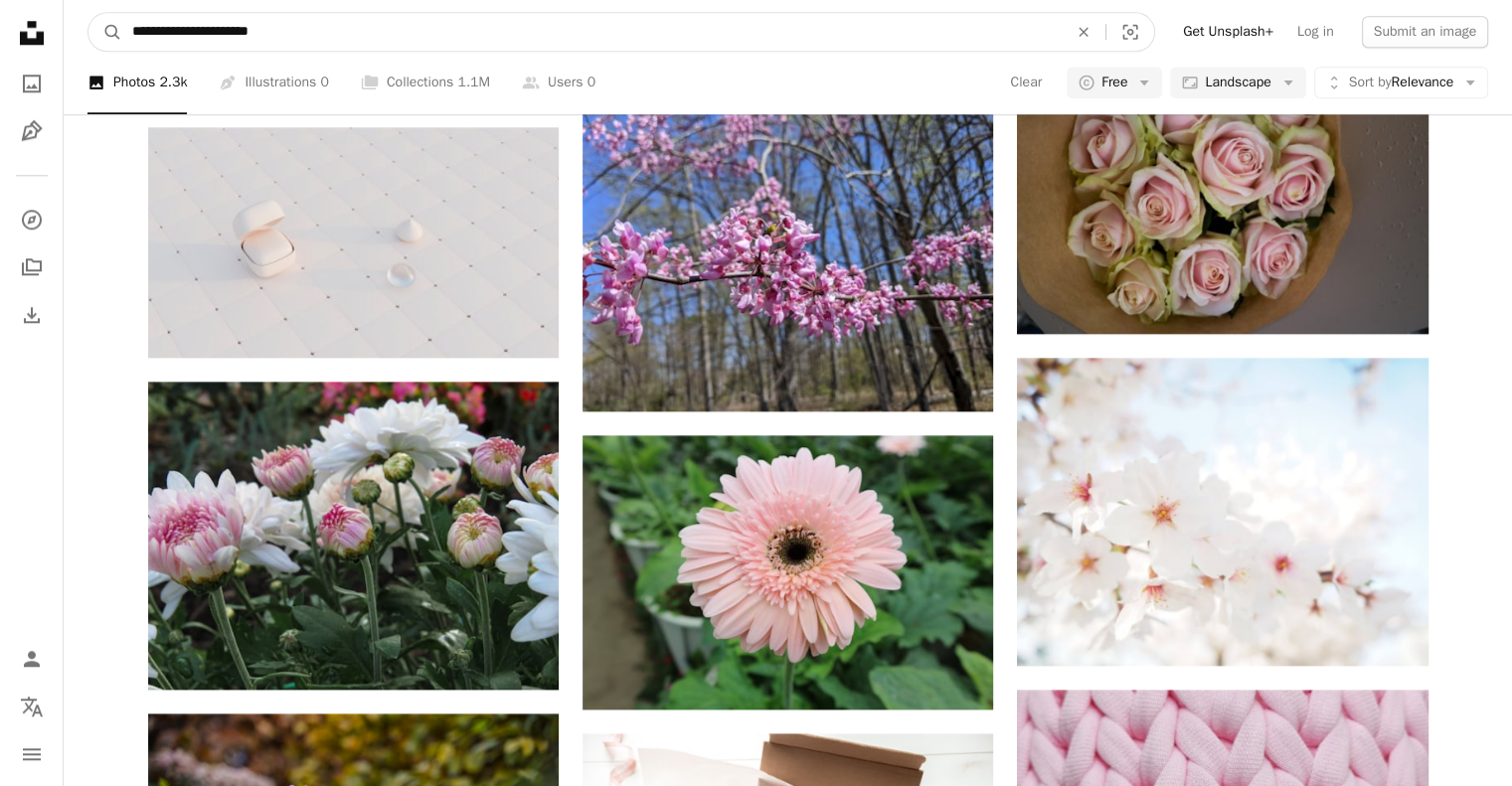 type on "**********" 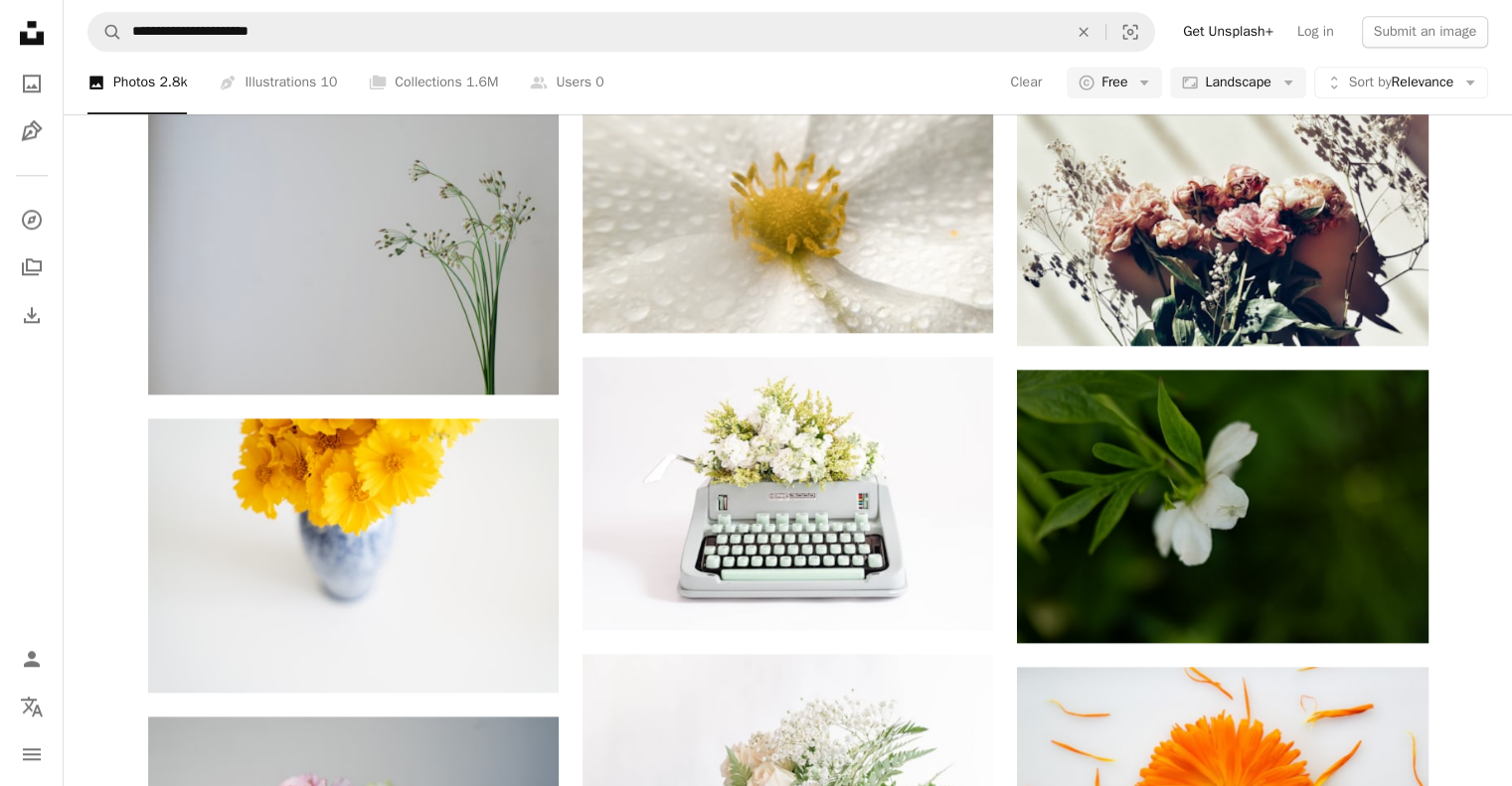 scroll, scrollTop: 0, scrollLeft: 0, axis: both 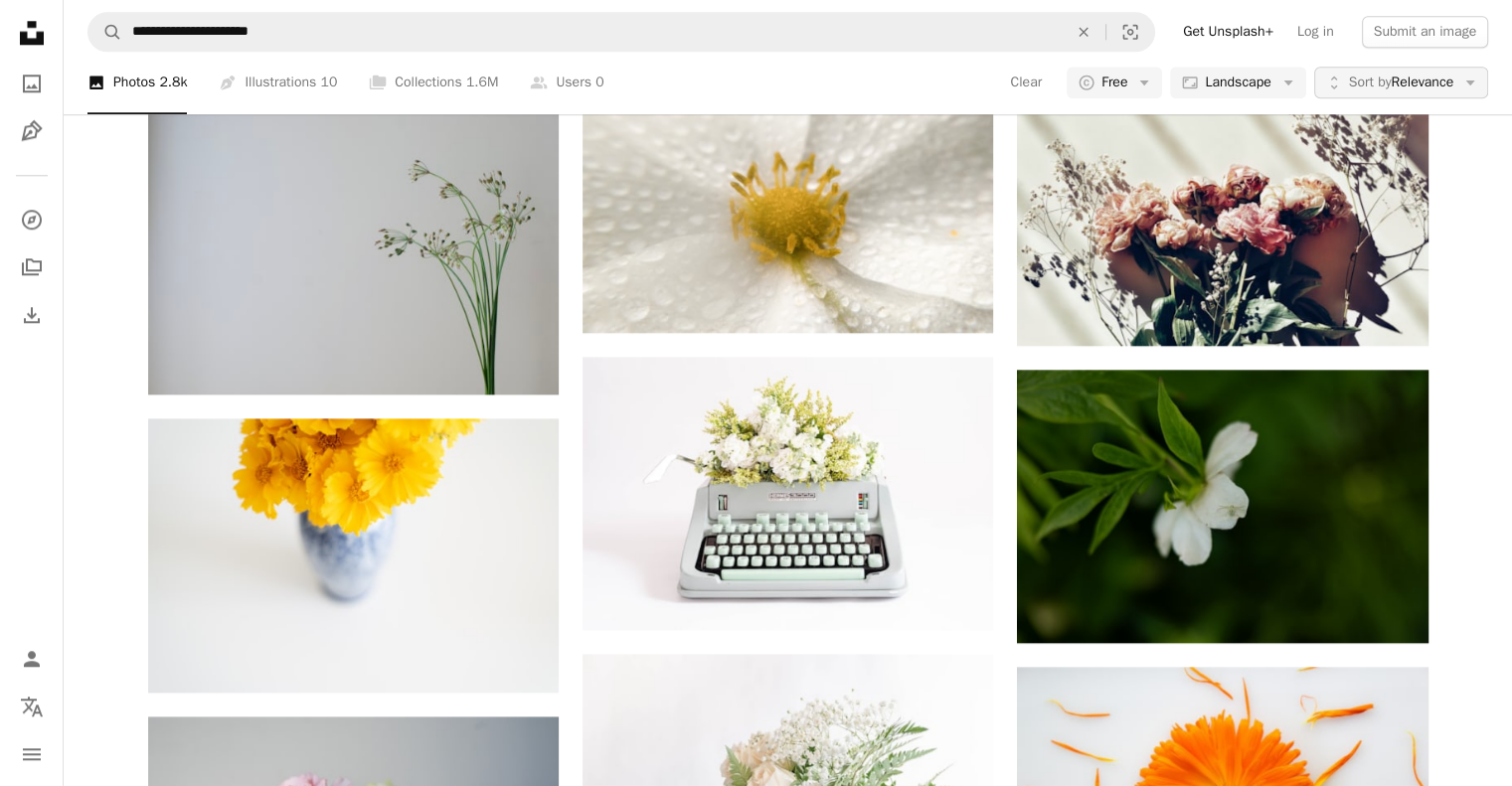 click on "Sort by" at bounding box center (1370, 82) 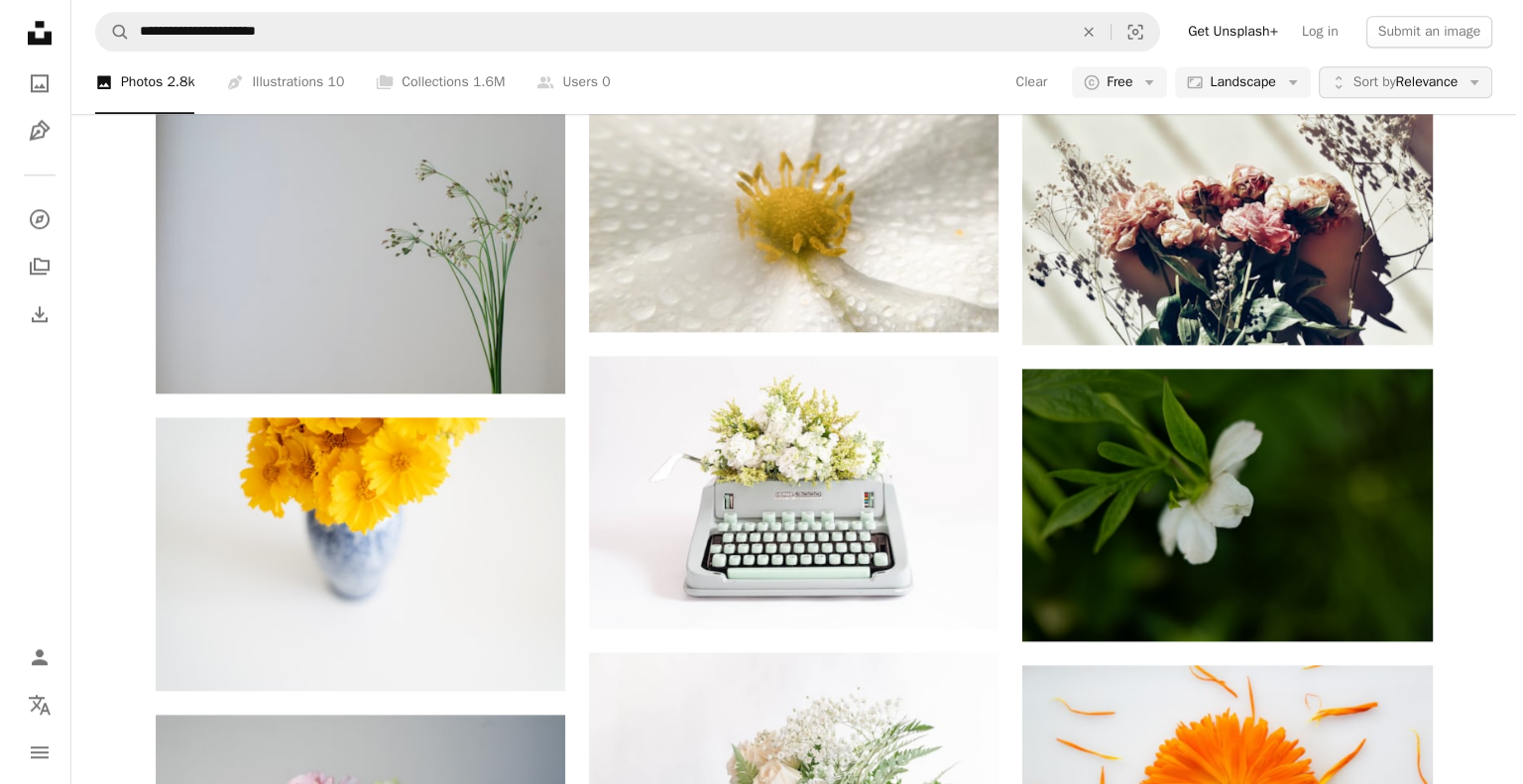 scroll, scrollTop: 0, scrollLeft: 0, axis: both 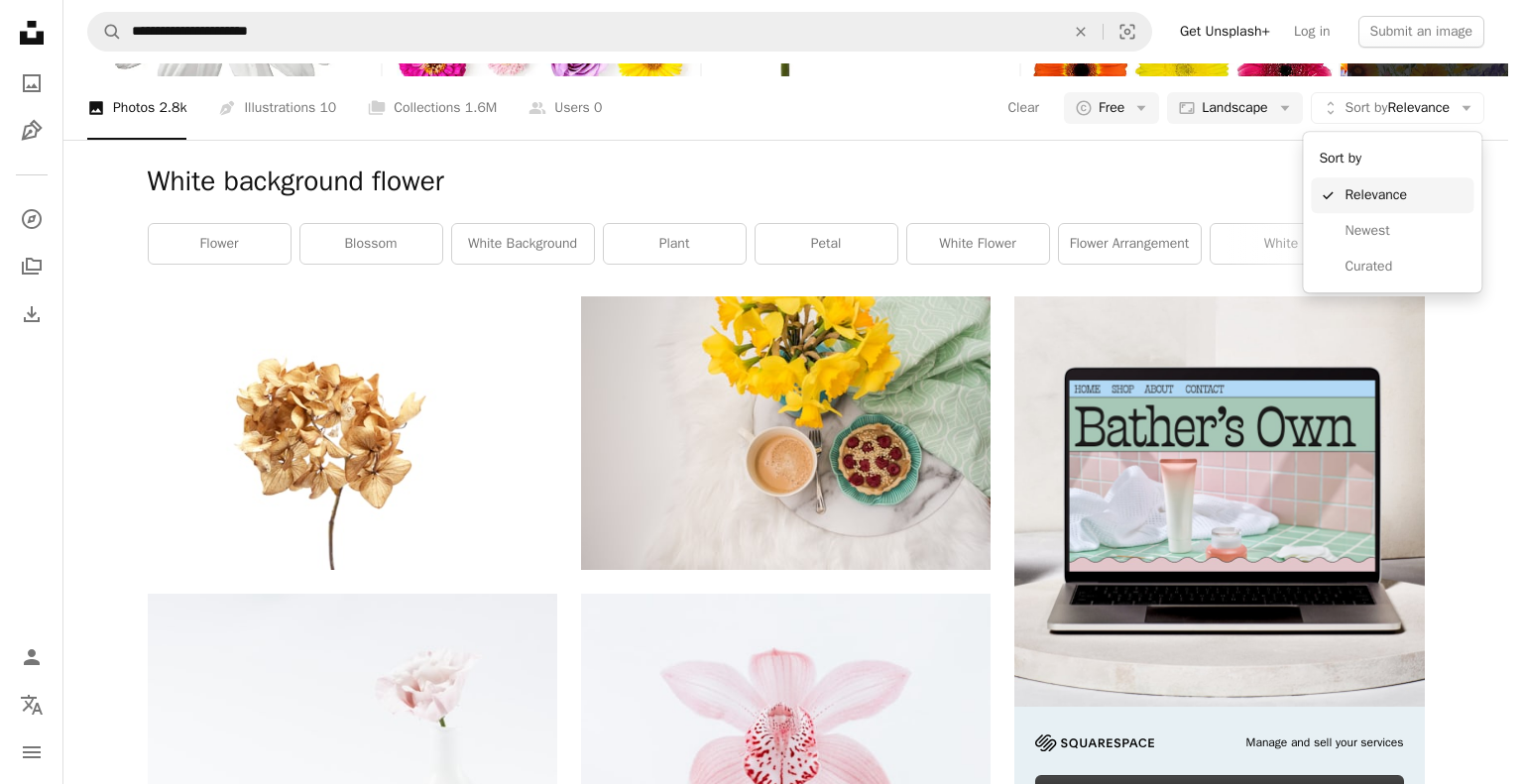 click on "A checkmark Relevance" at bounding box center [1392, 195] 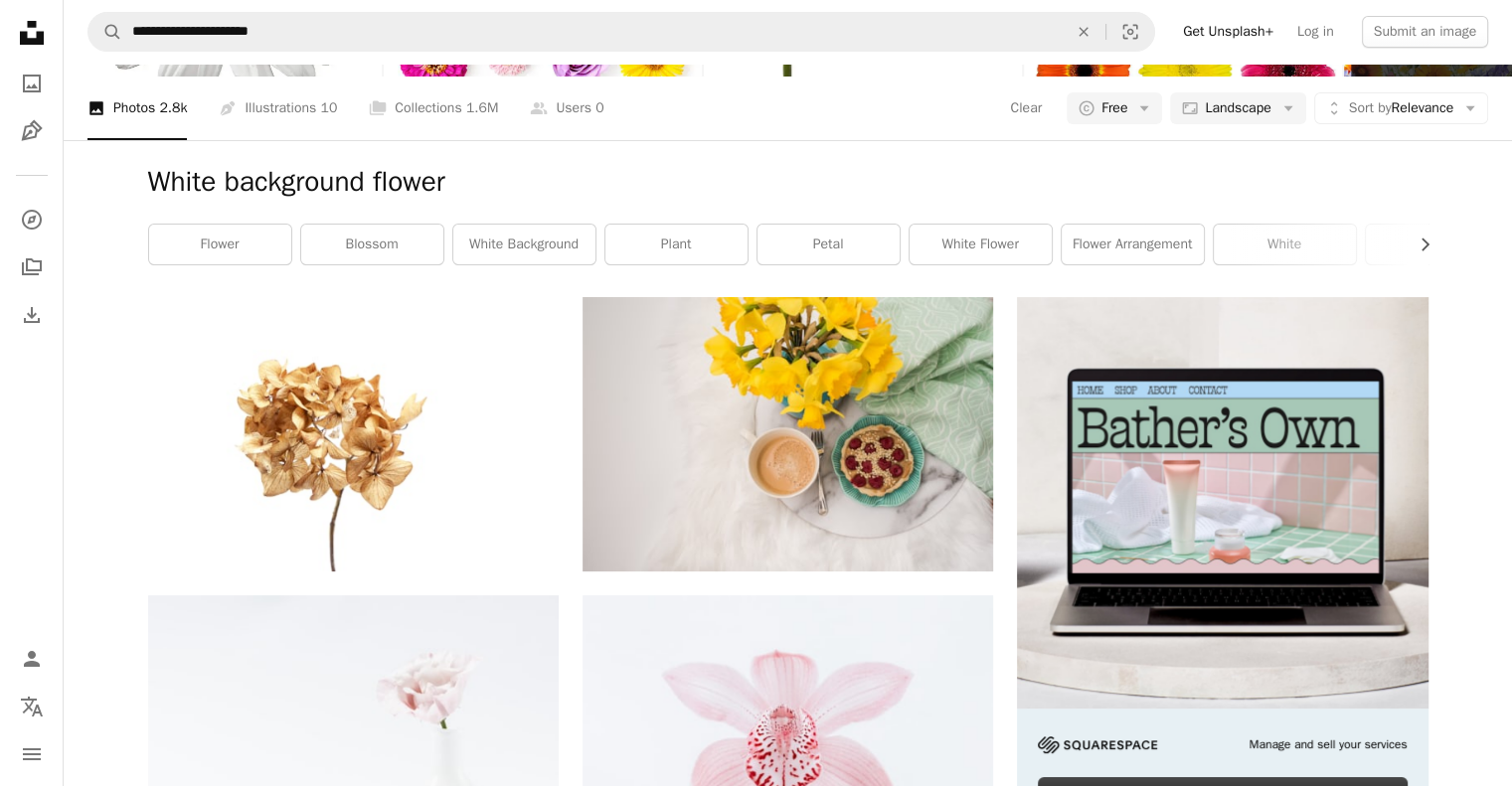 scroll, scrollTop: 2385, scrollLeft: 0, axis: vertical 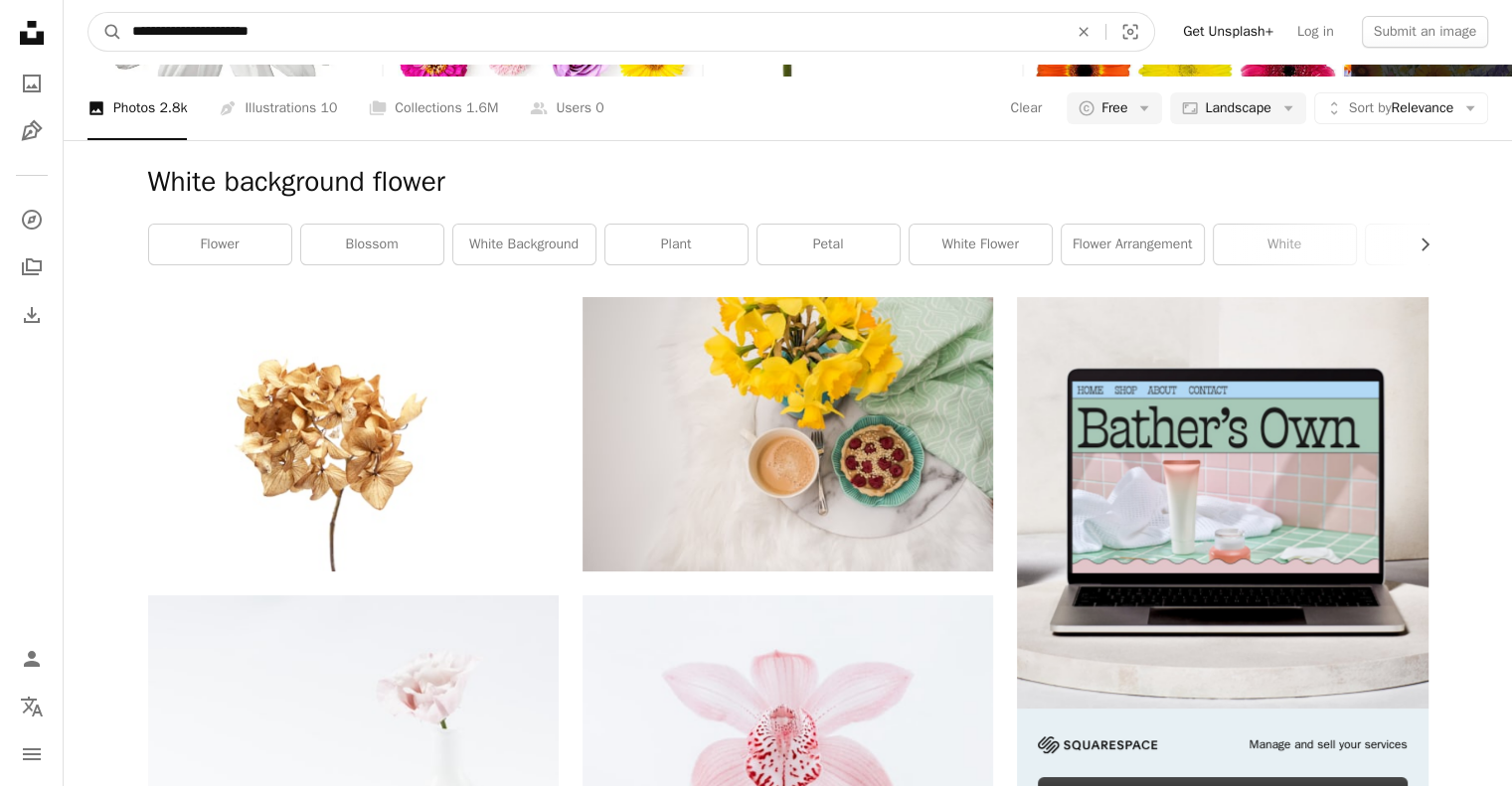 click on "**********" at bounding box center [591, 32] 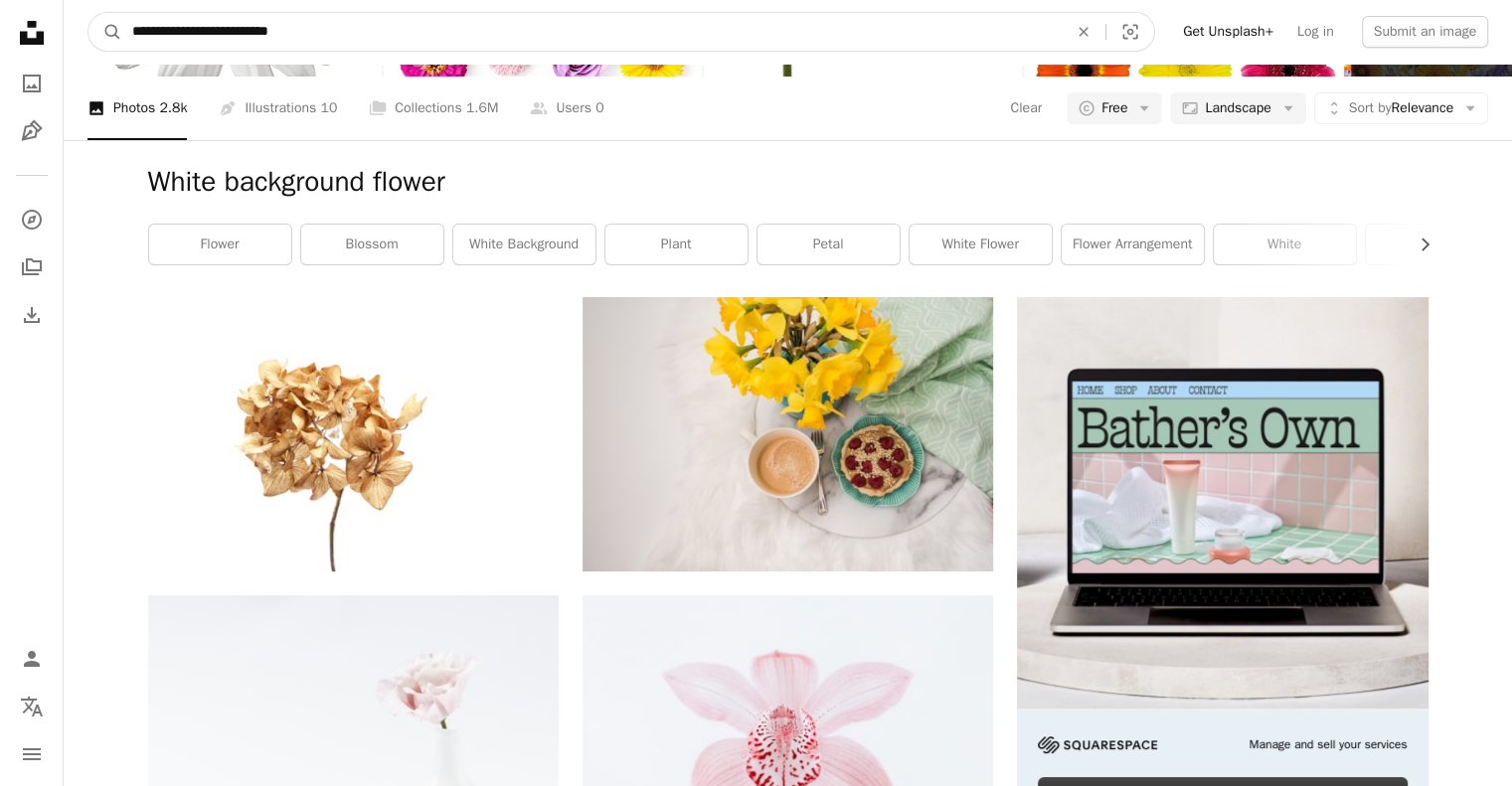 type on "**********" 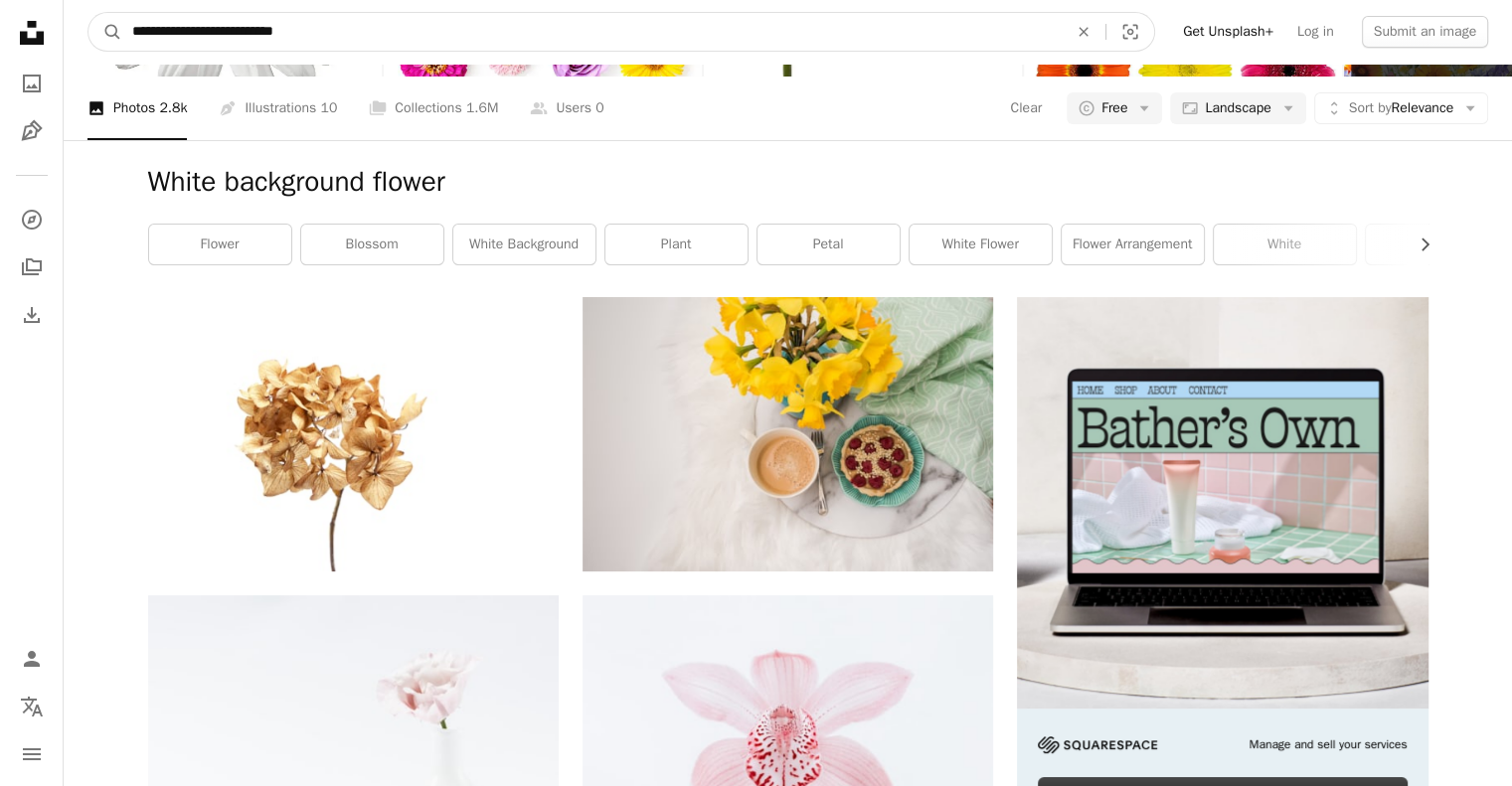 click on "A magnifying glass" at bounding box center (105, 32) 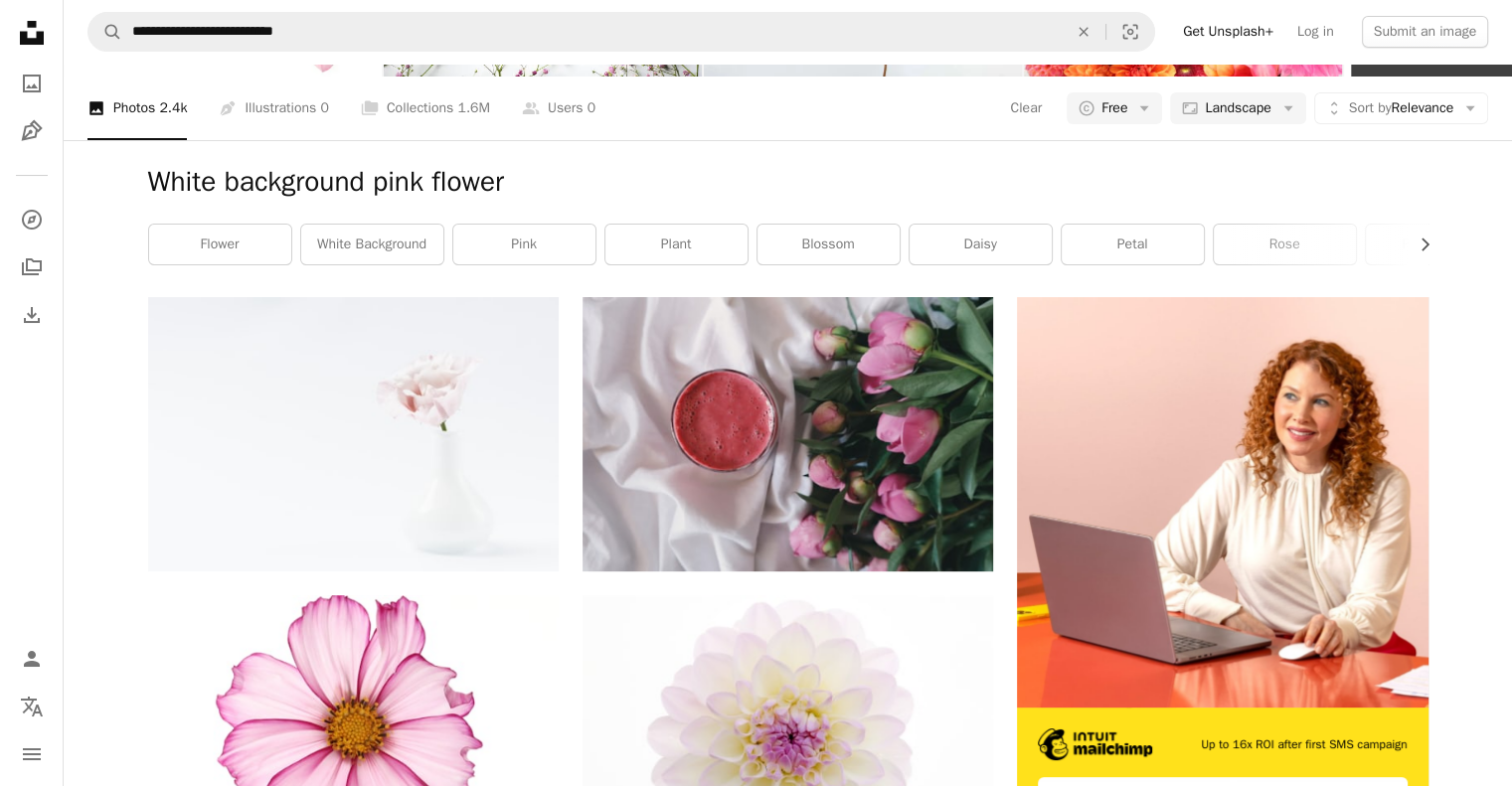 scroll, scrollTop: 2683, scrollLeft: 0, axis: vertical 